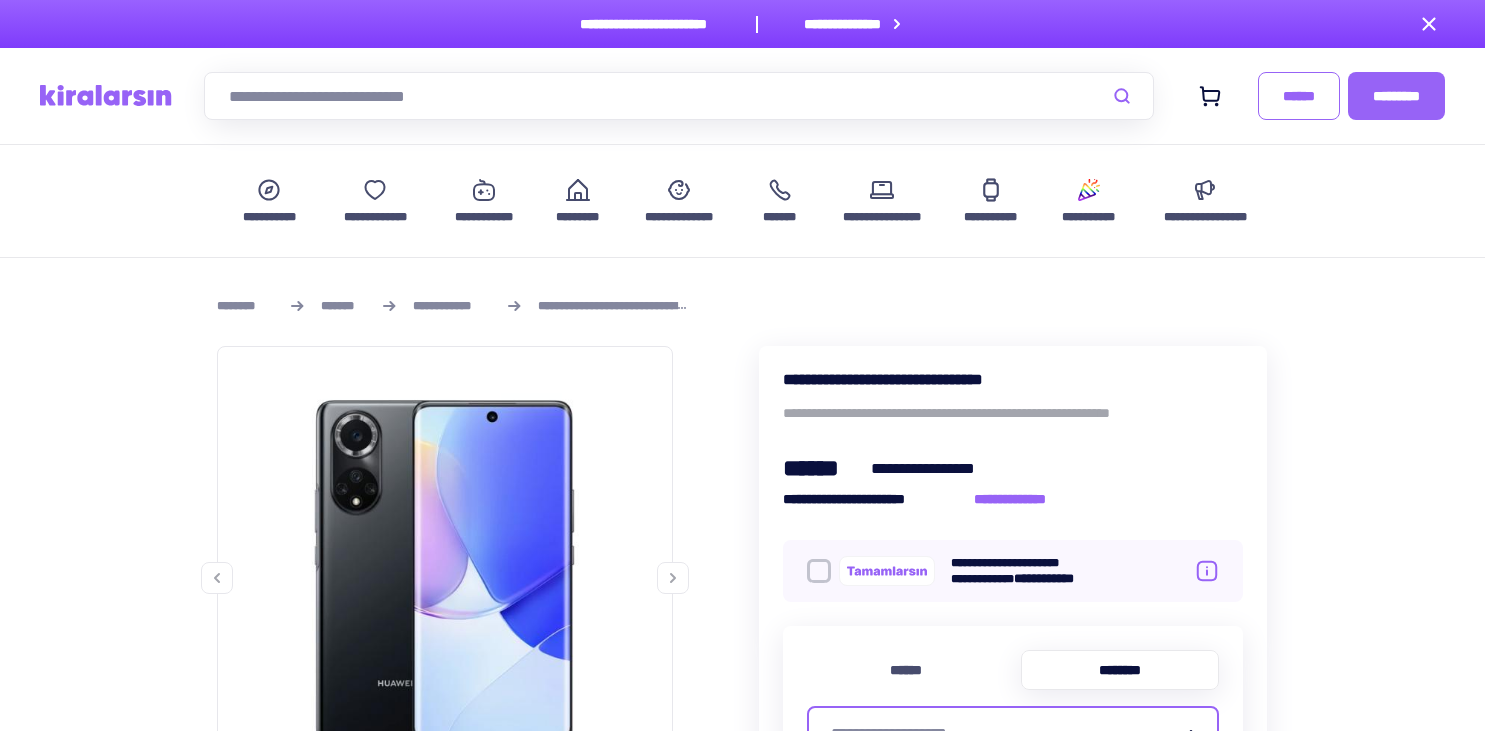 scroll, scrollTop: 1910, scrollLeft: 0, axis: vertical 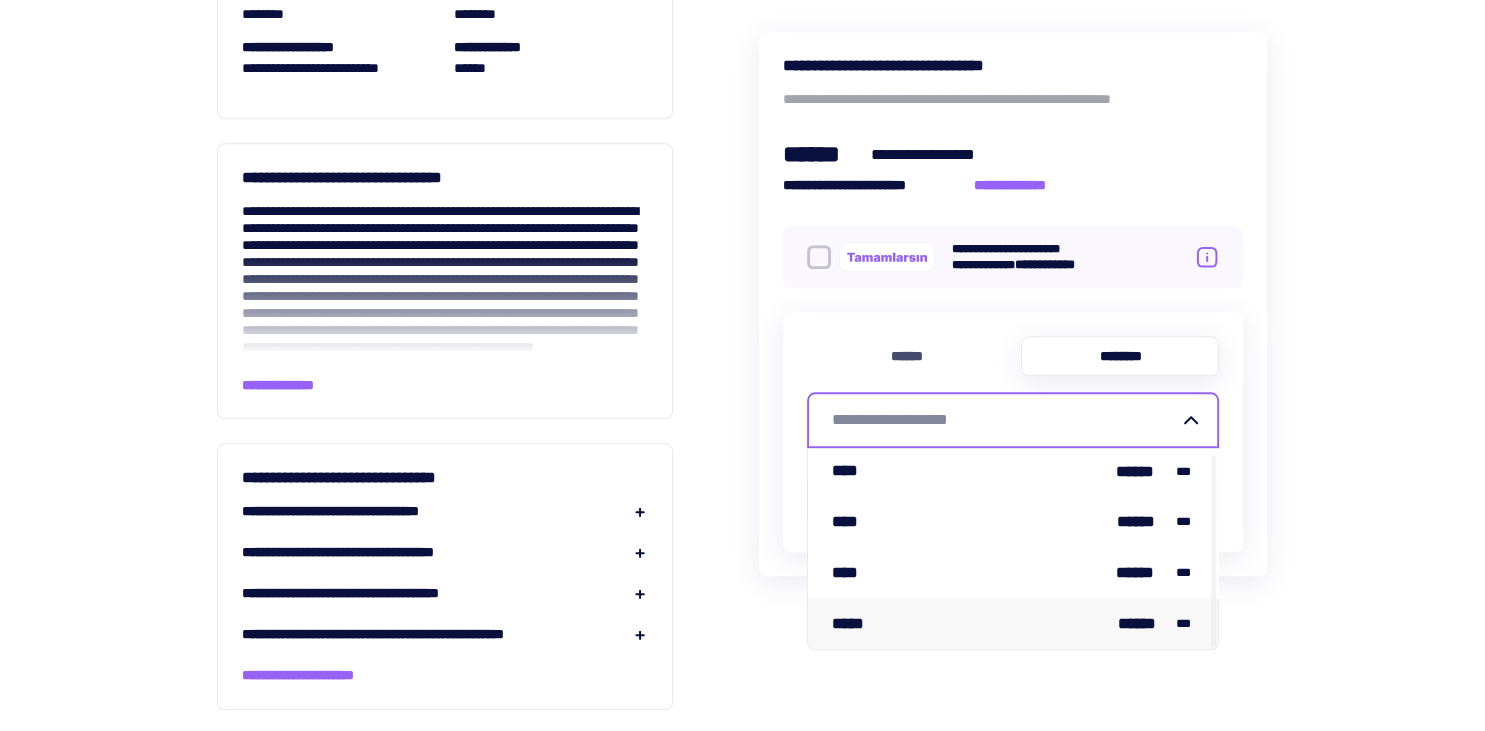 click on "***** ****** ***" at bounding box center [1013, 623] 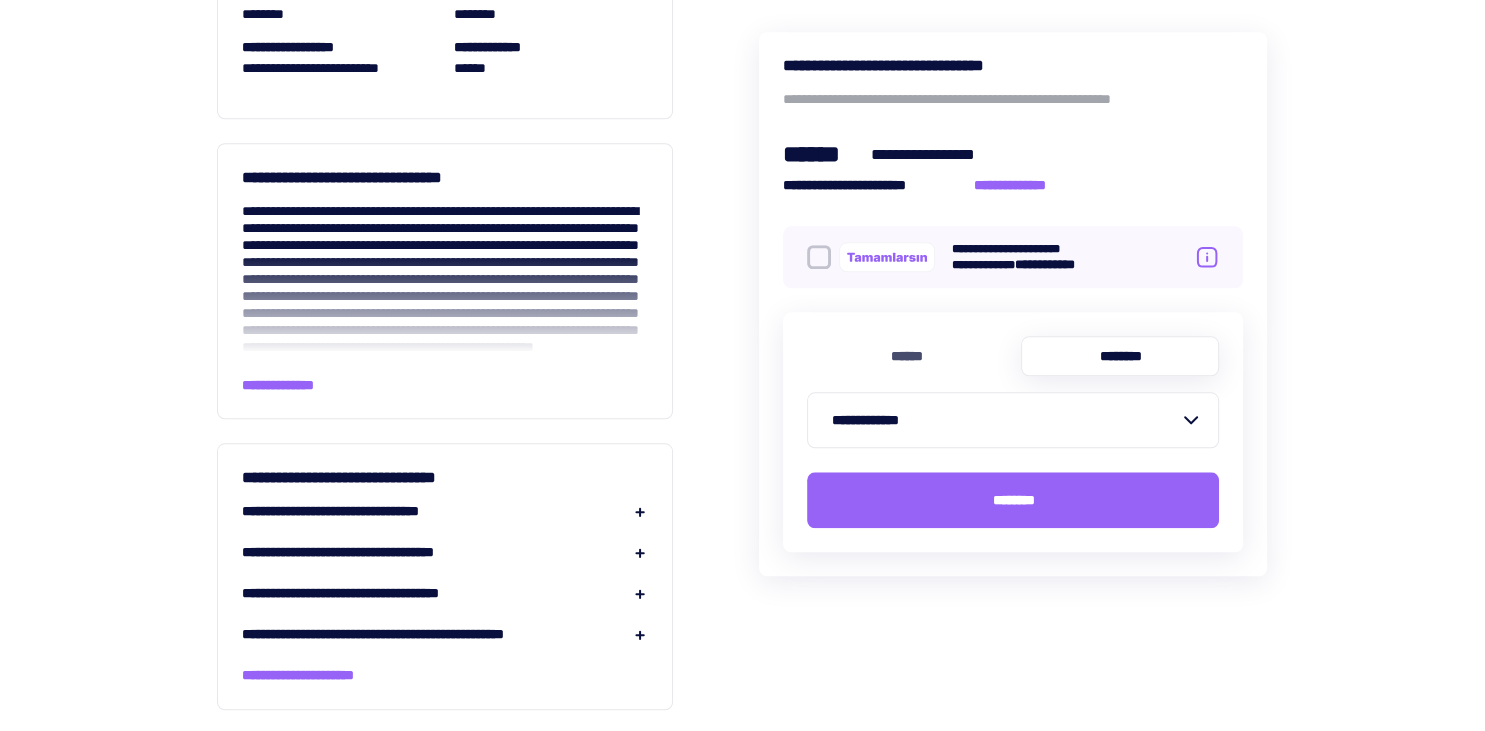 click 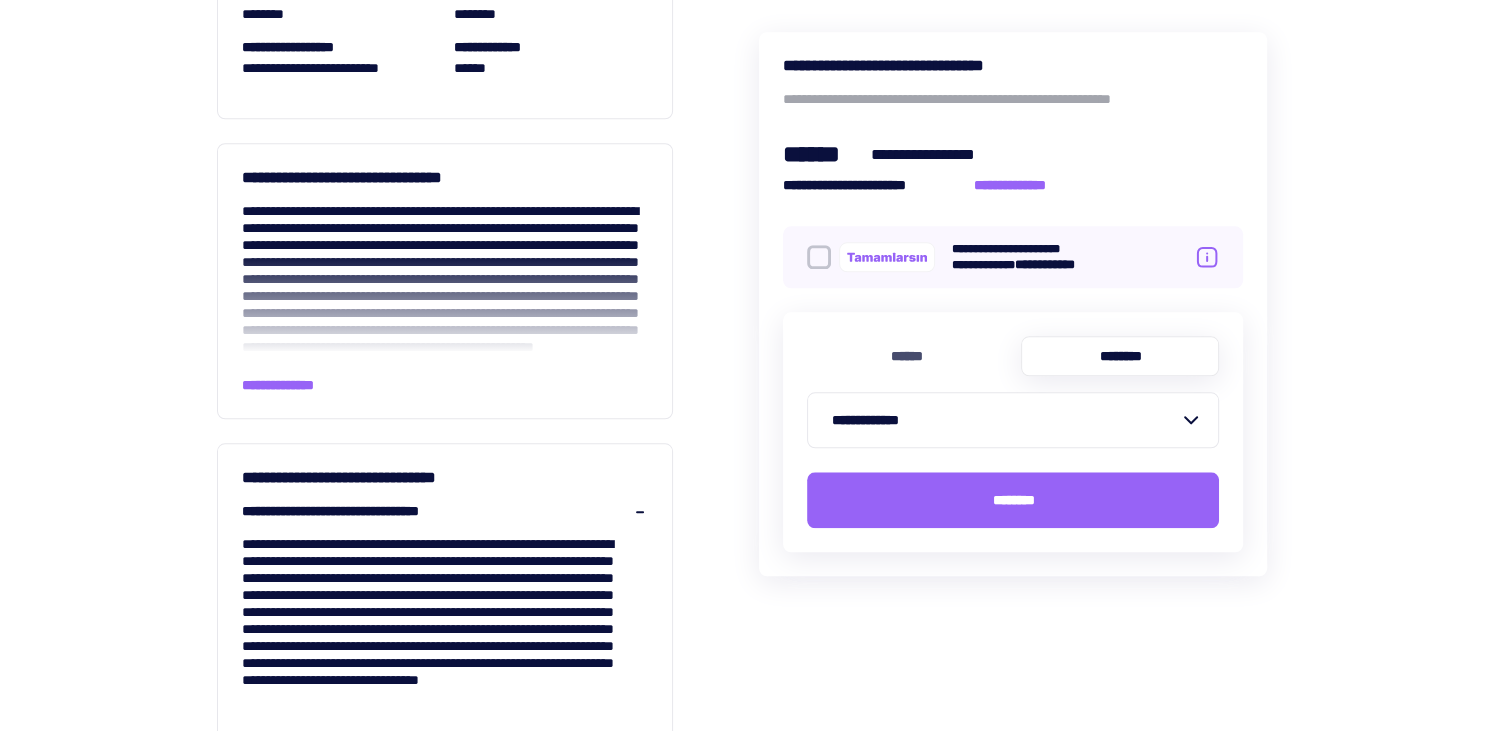 click 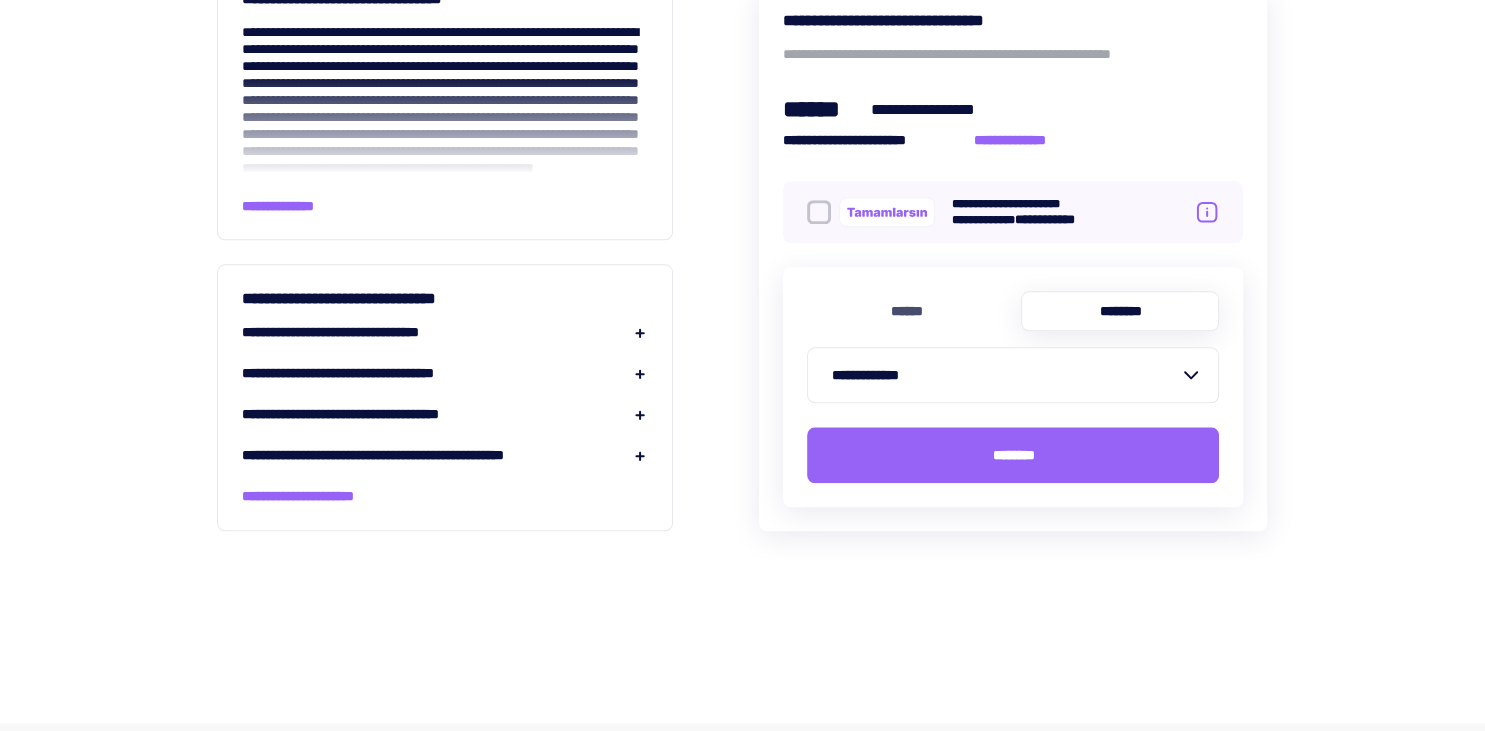 scroll, scrollTop: 2121, scrollLeft: 0, axis: vertical 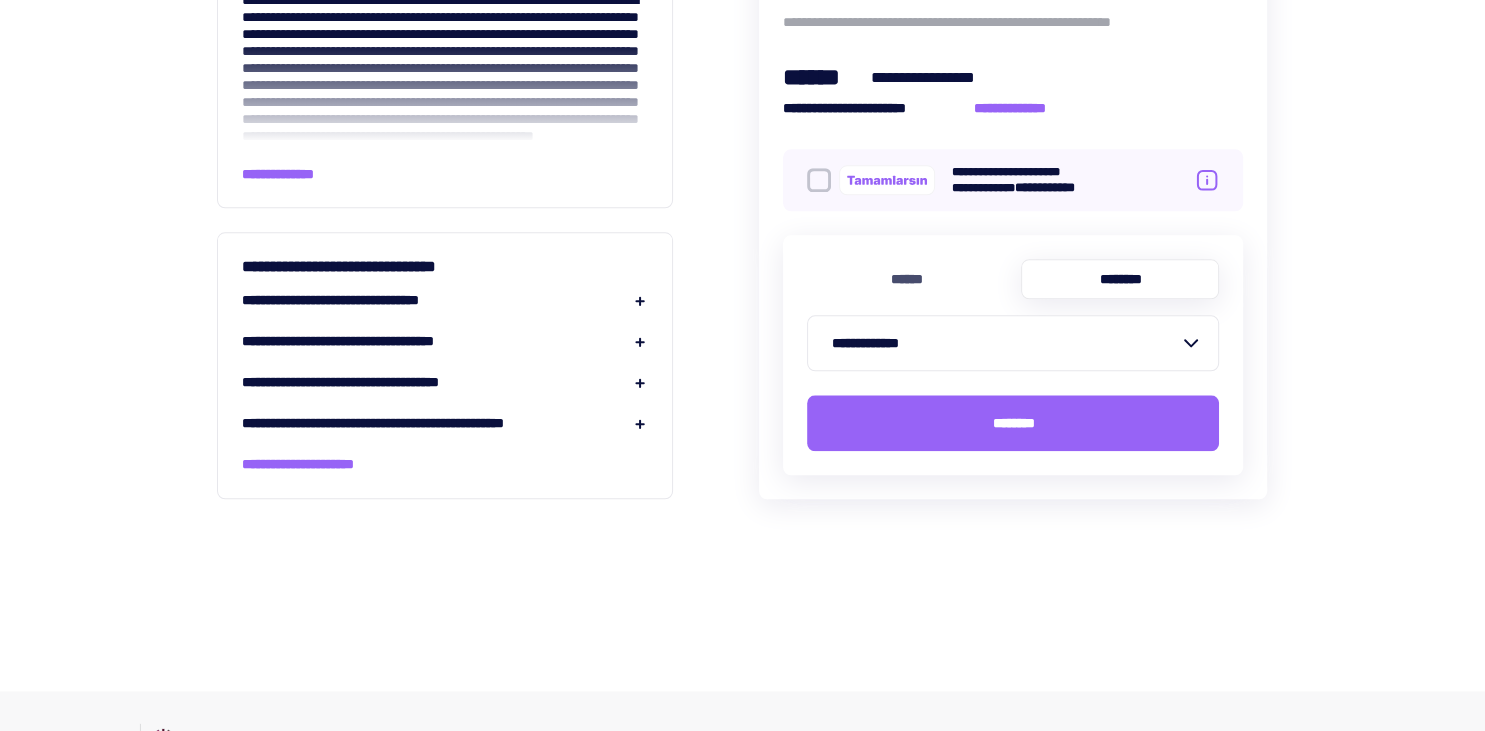click 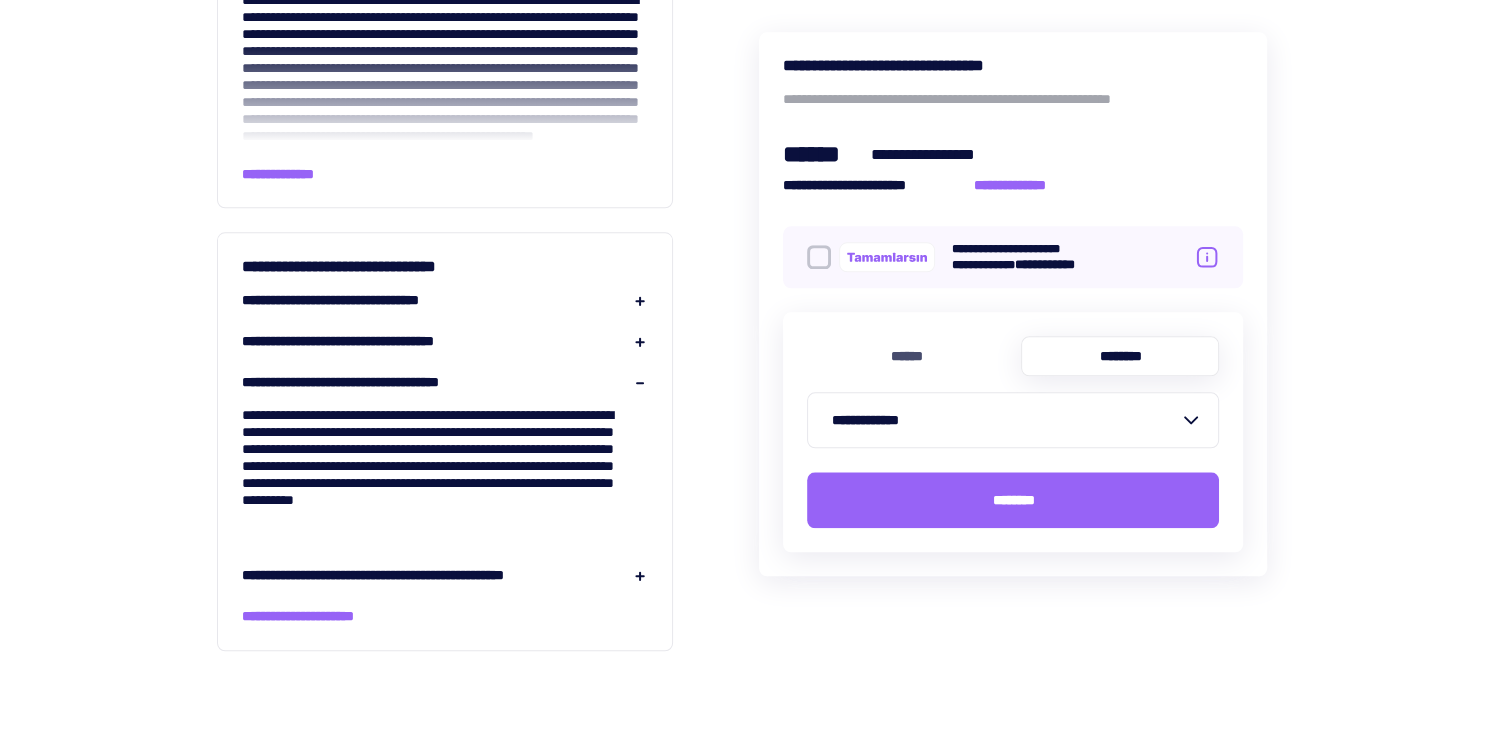 click 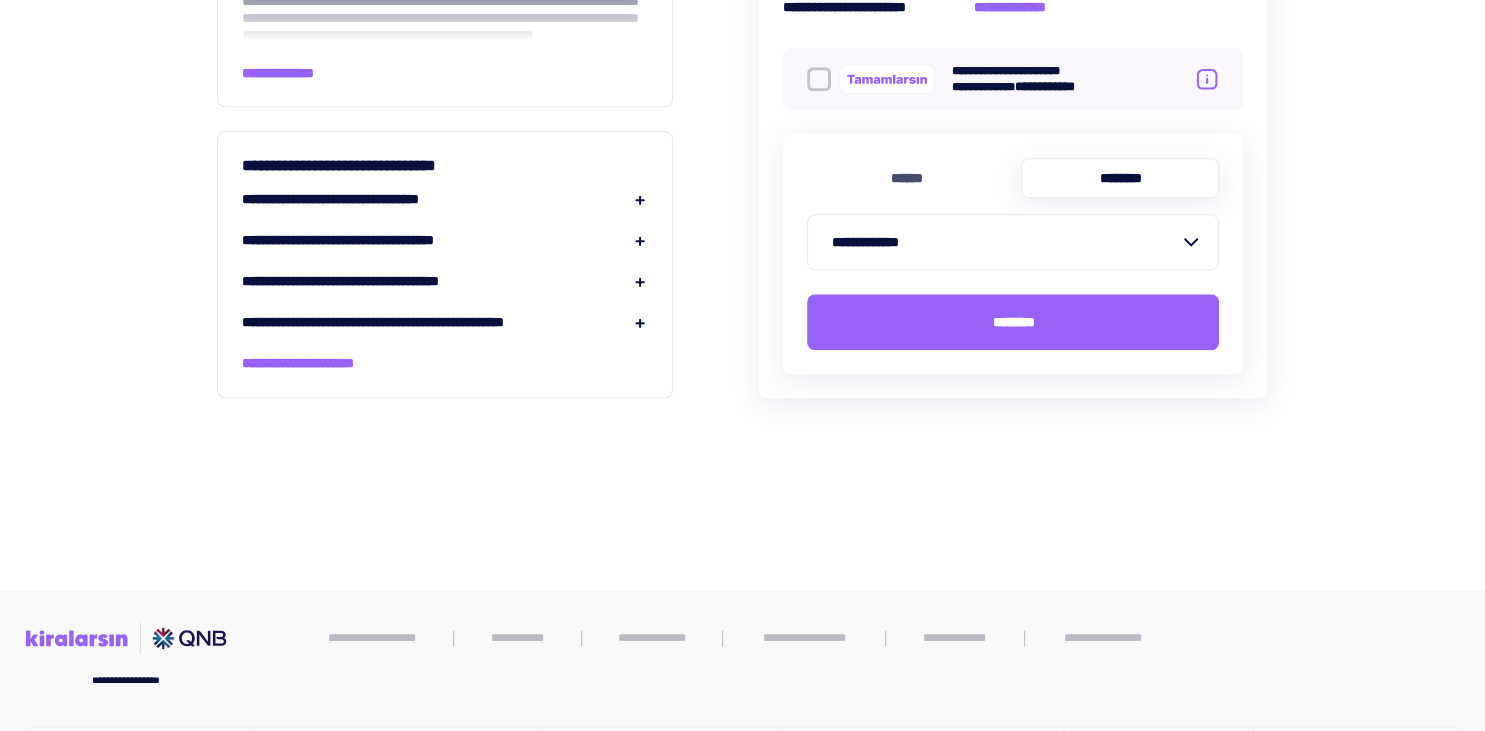 scroll, scrollTop: 2121, scrollLeft: 0, axis: vertical 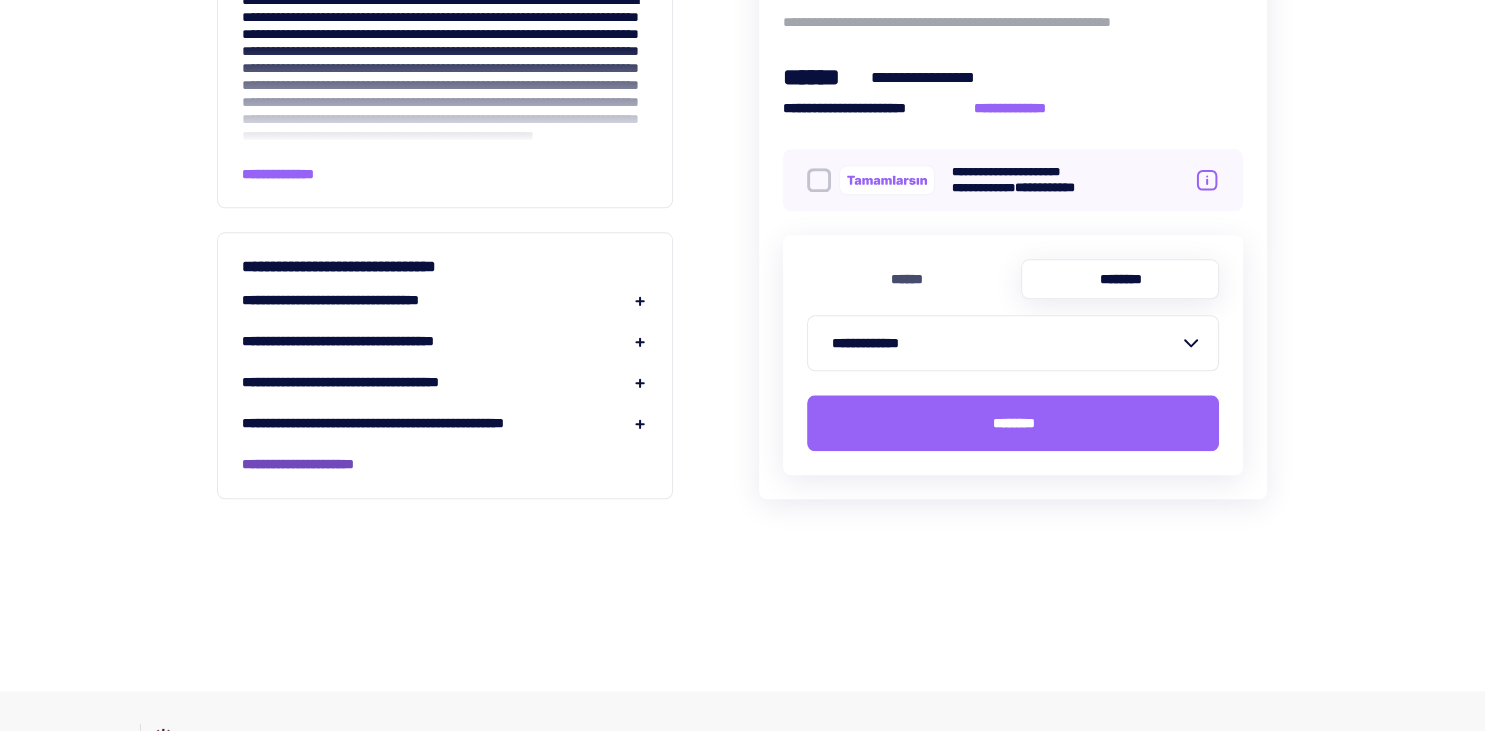 click on "**********" at bounding box center [322, 464] 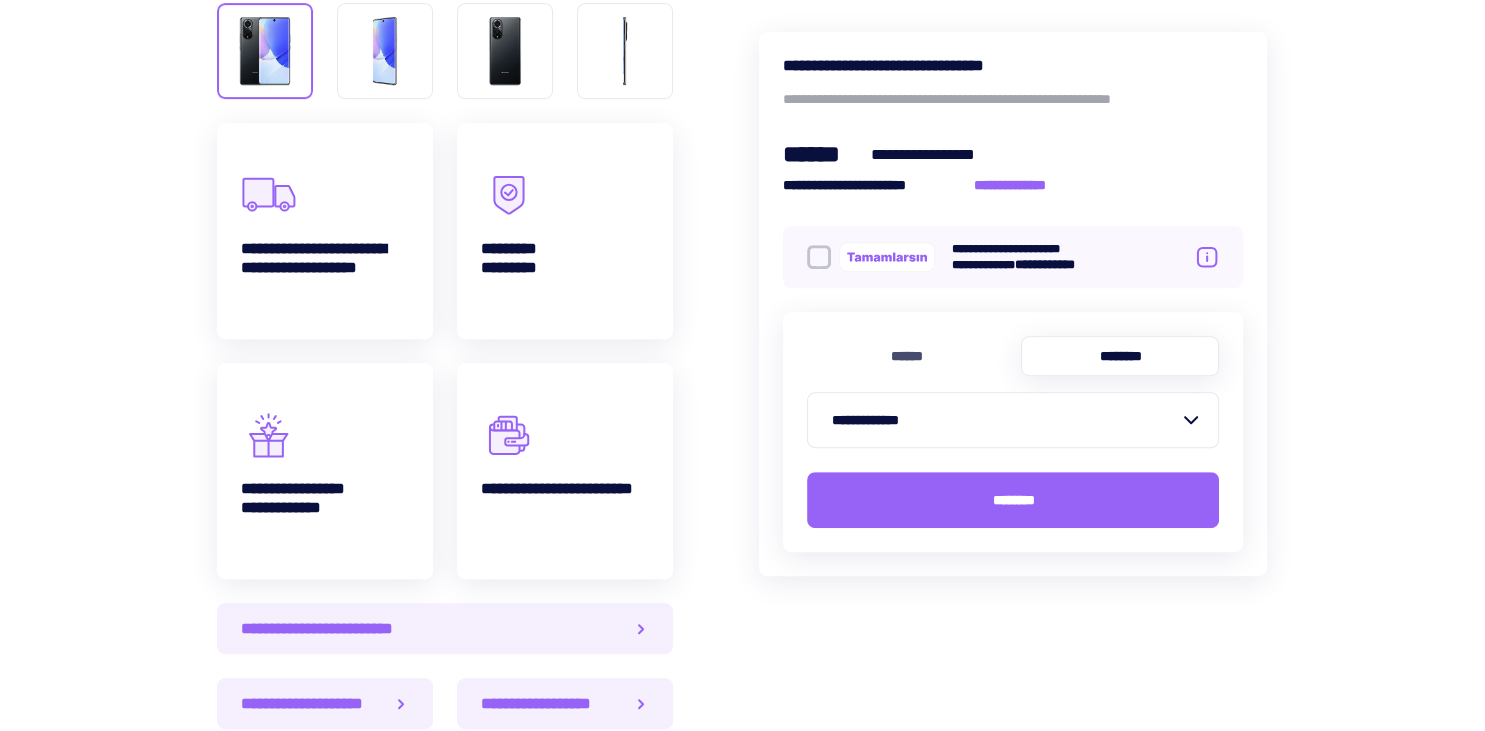 scroll, scrollTop: 960, scrollLeft: 0, axis: vertical 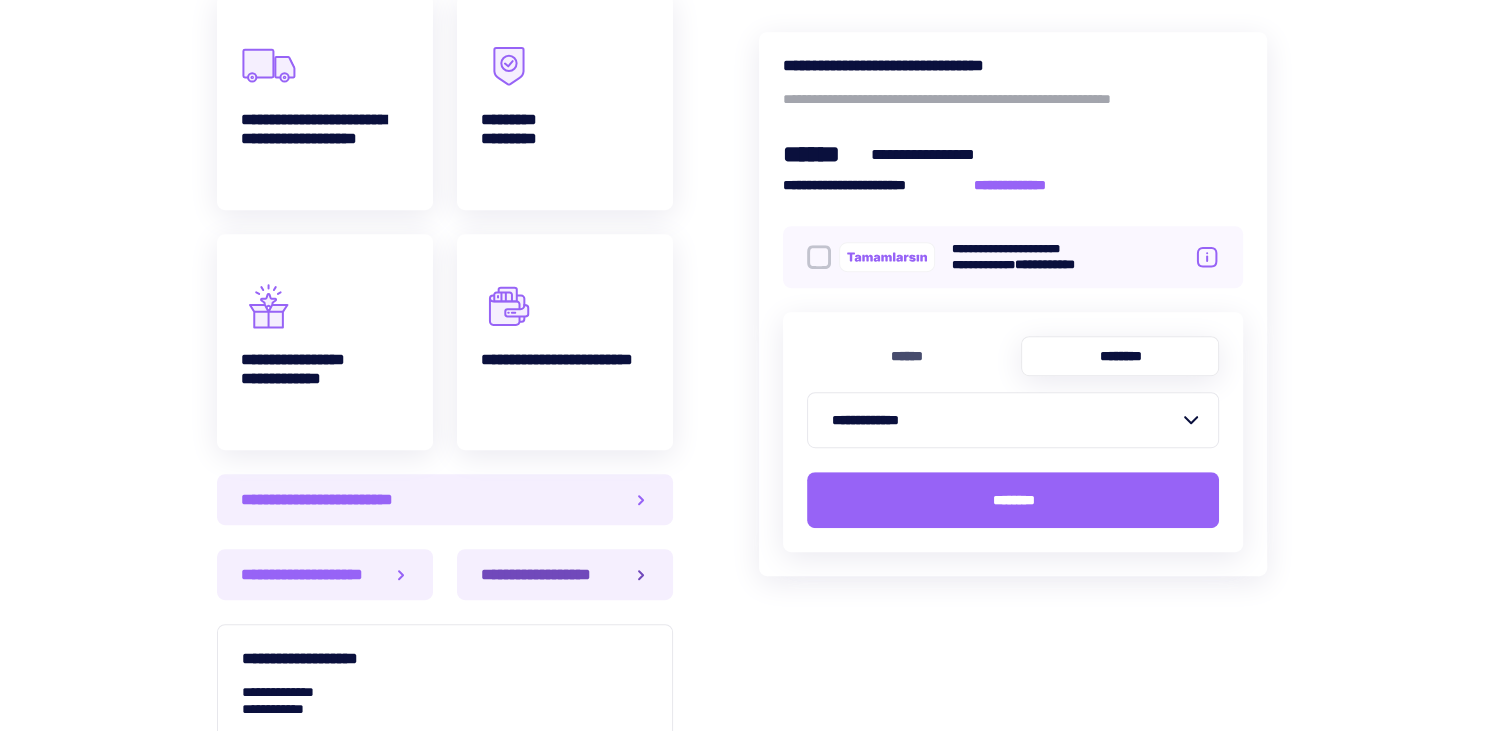 click on "**********" at bounding box center [544, 574] 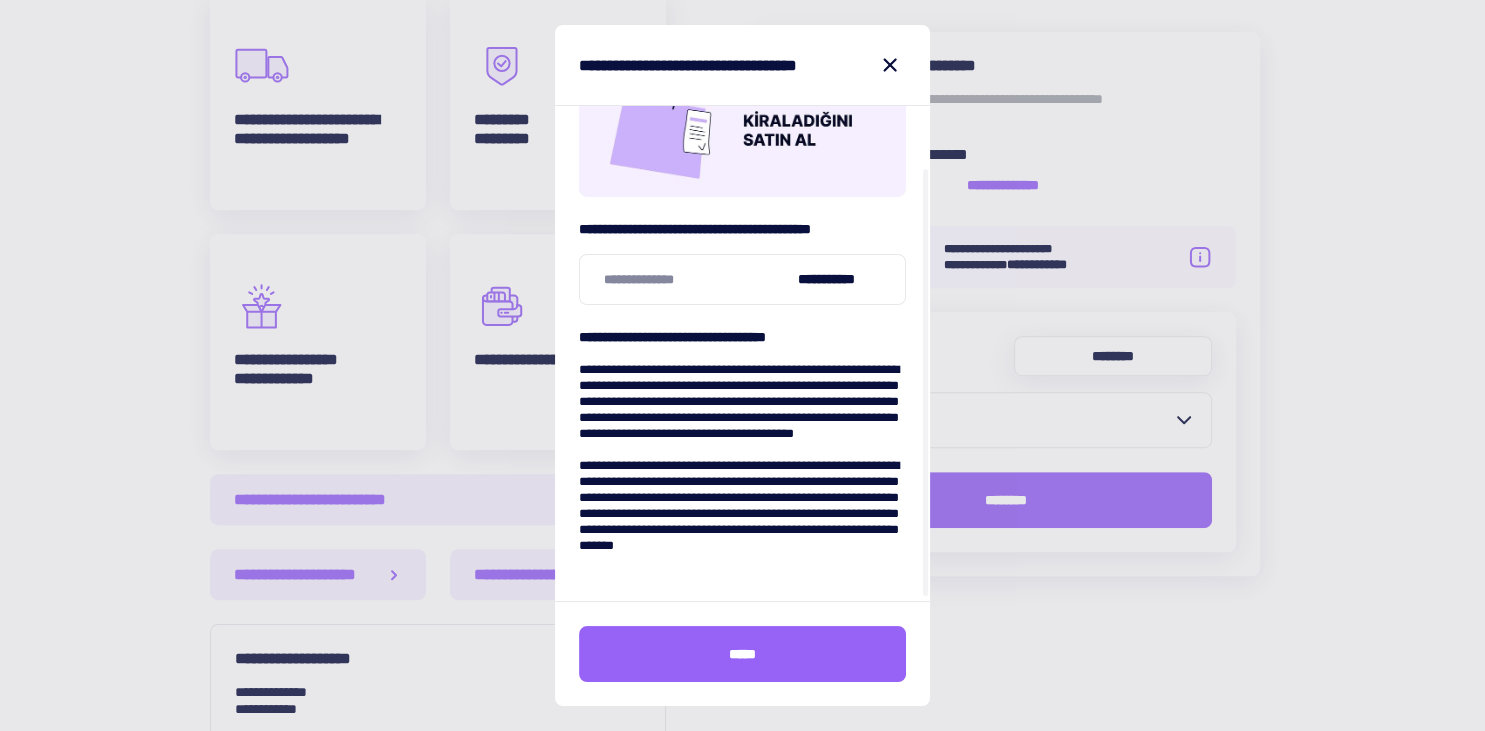 scroll, scrollTop: 74, scrollLeft: 0, axis: vertical 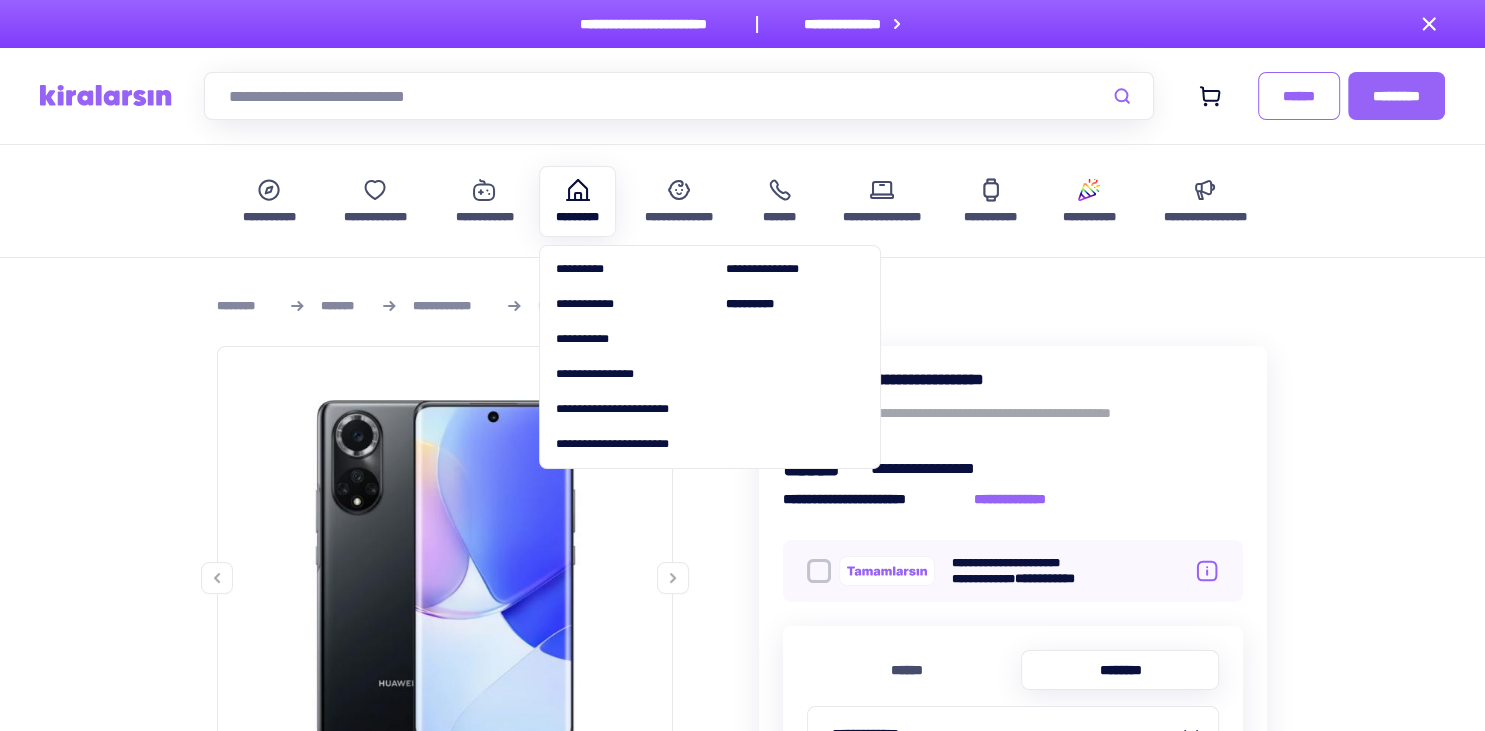click 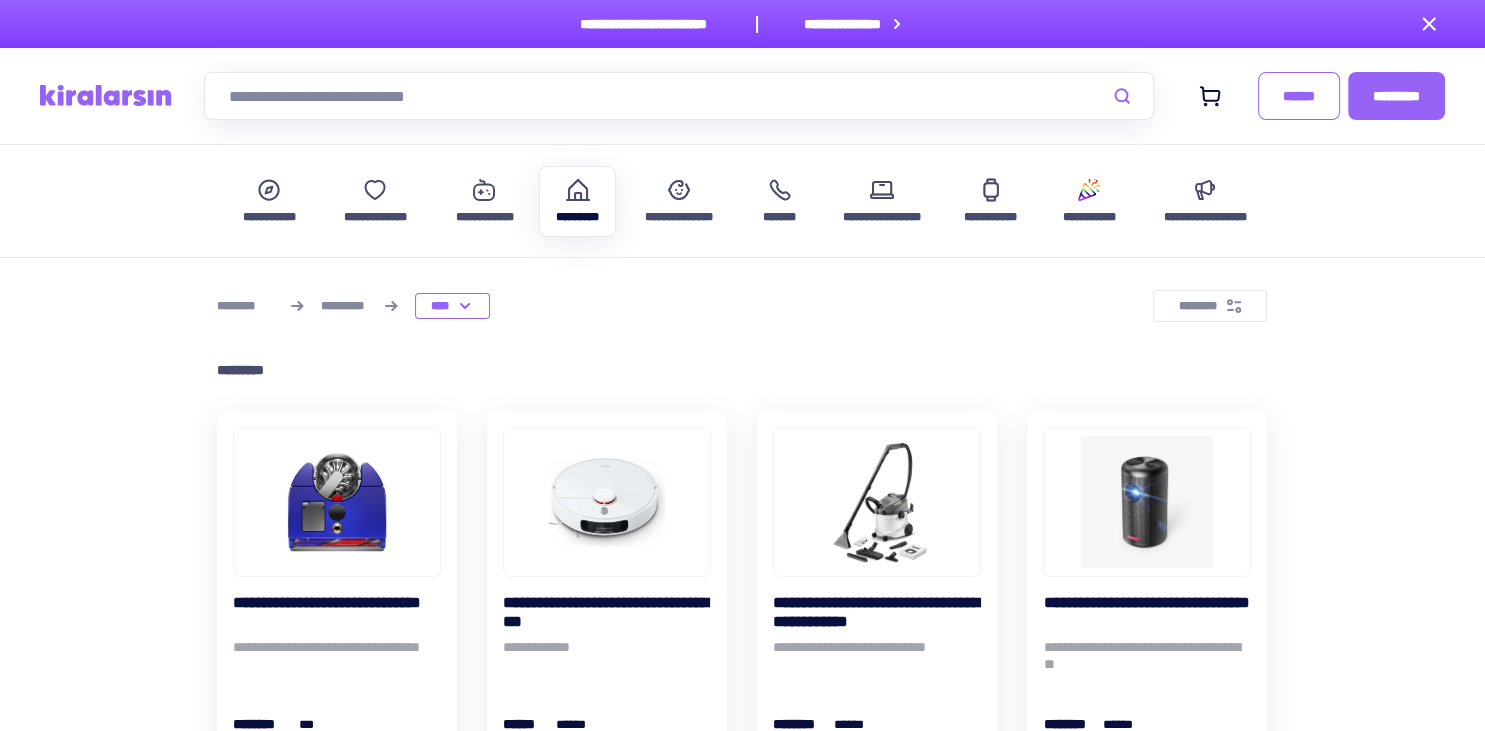 click at bounding box center (679, 96) 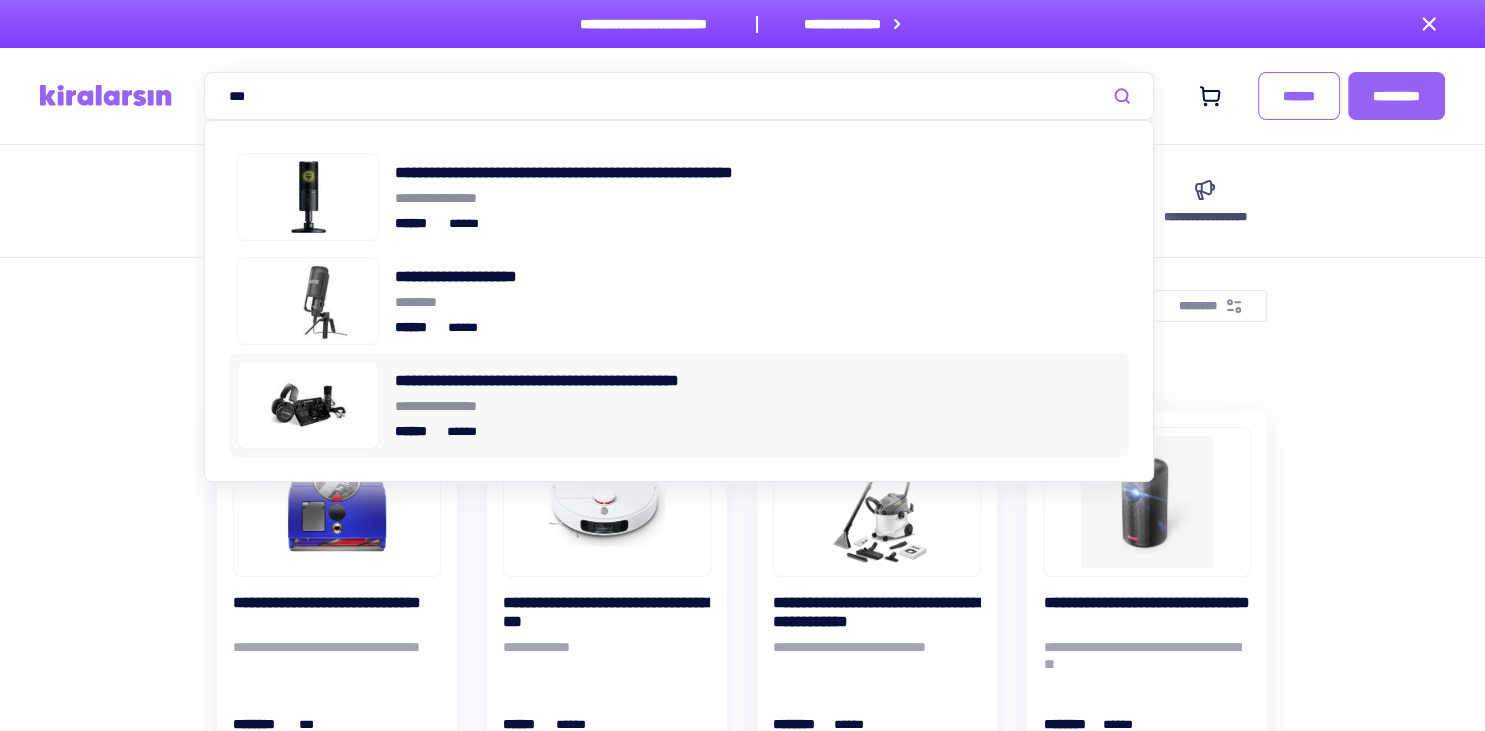 type on "***" 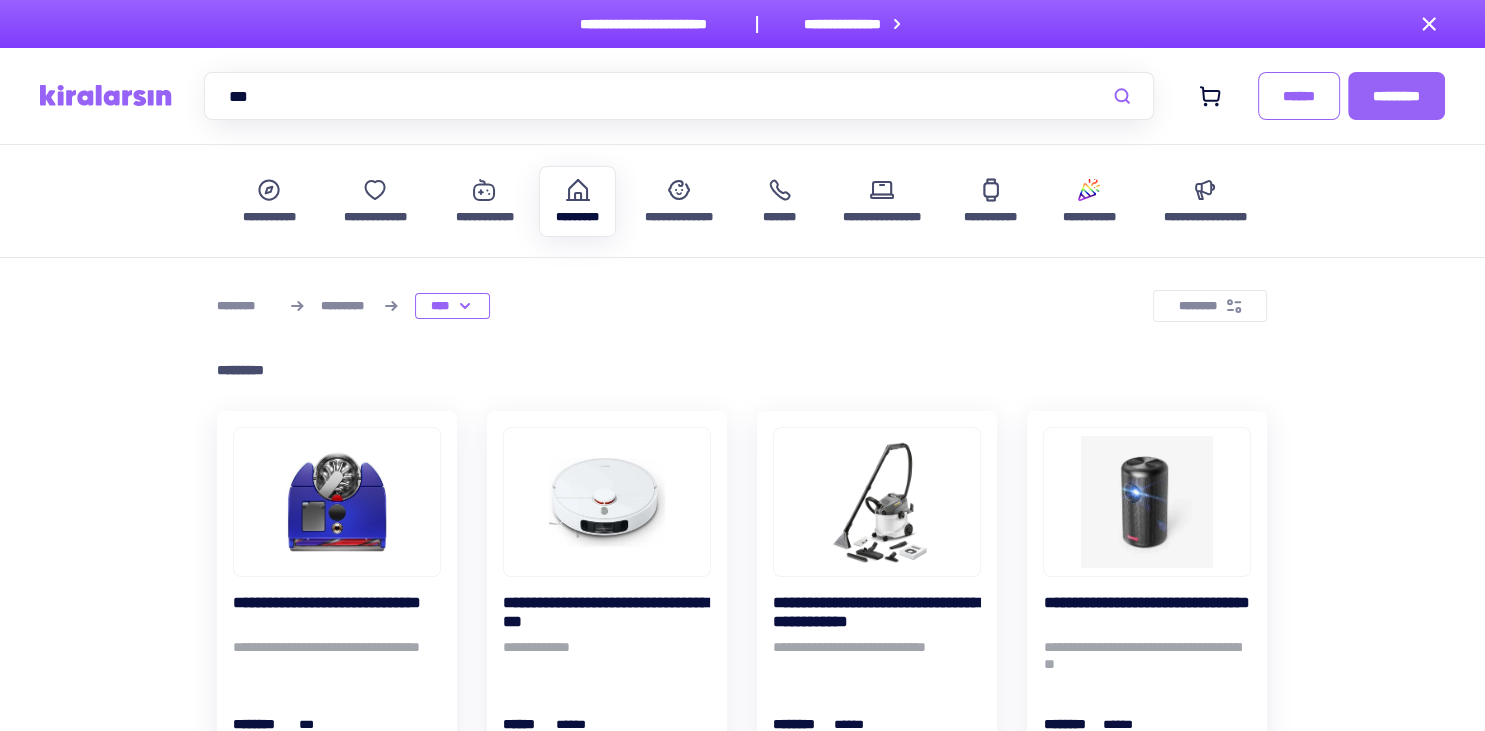 type 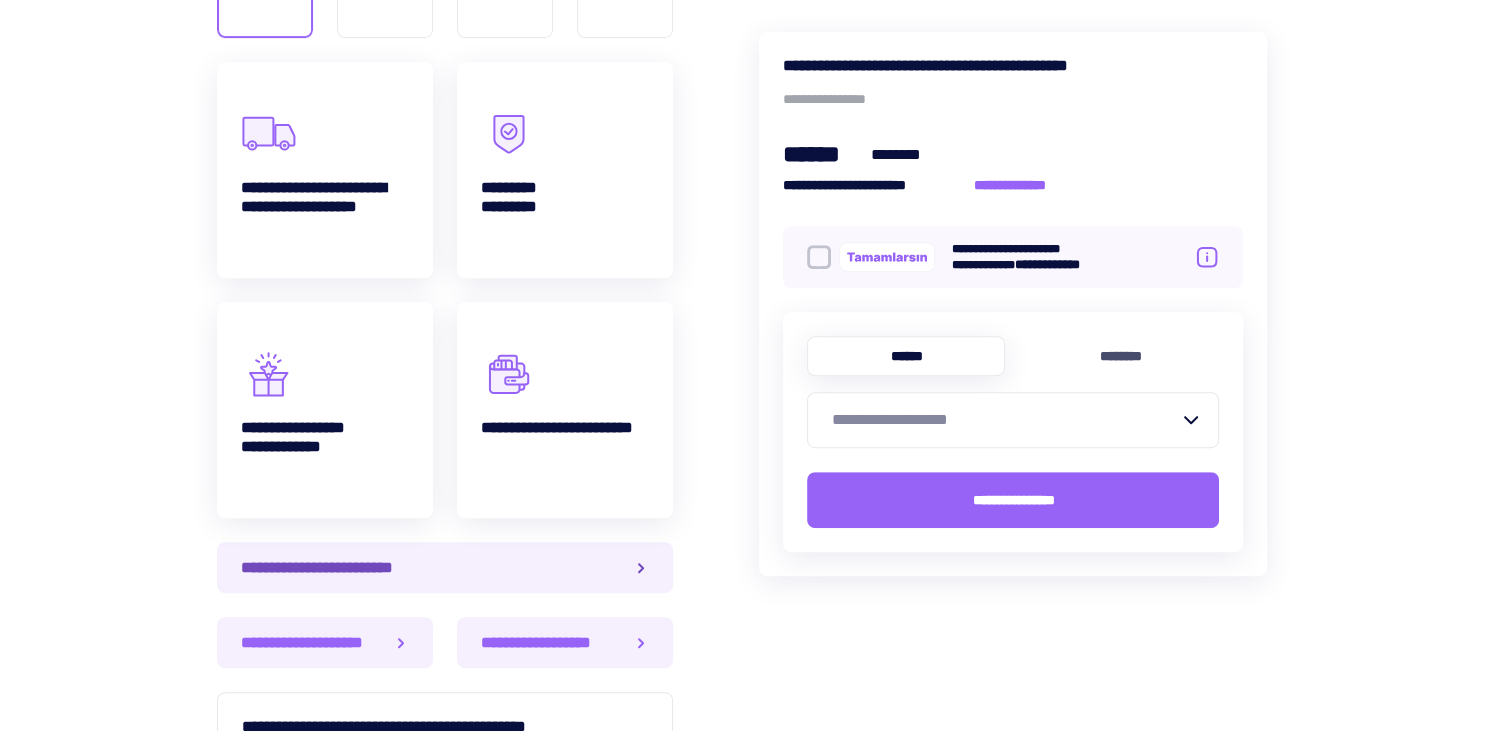 scroll, scrollTop: 950, scrollLeft: 0, axis: vertical 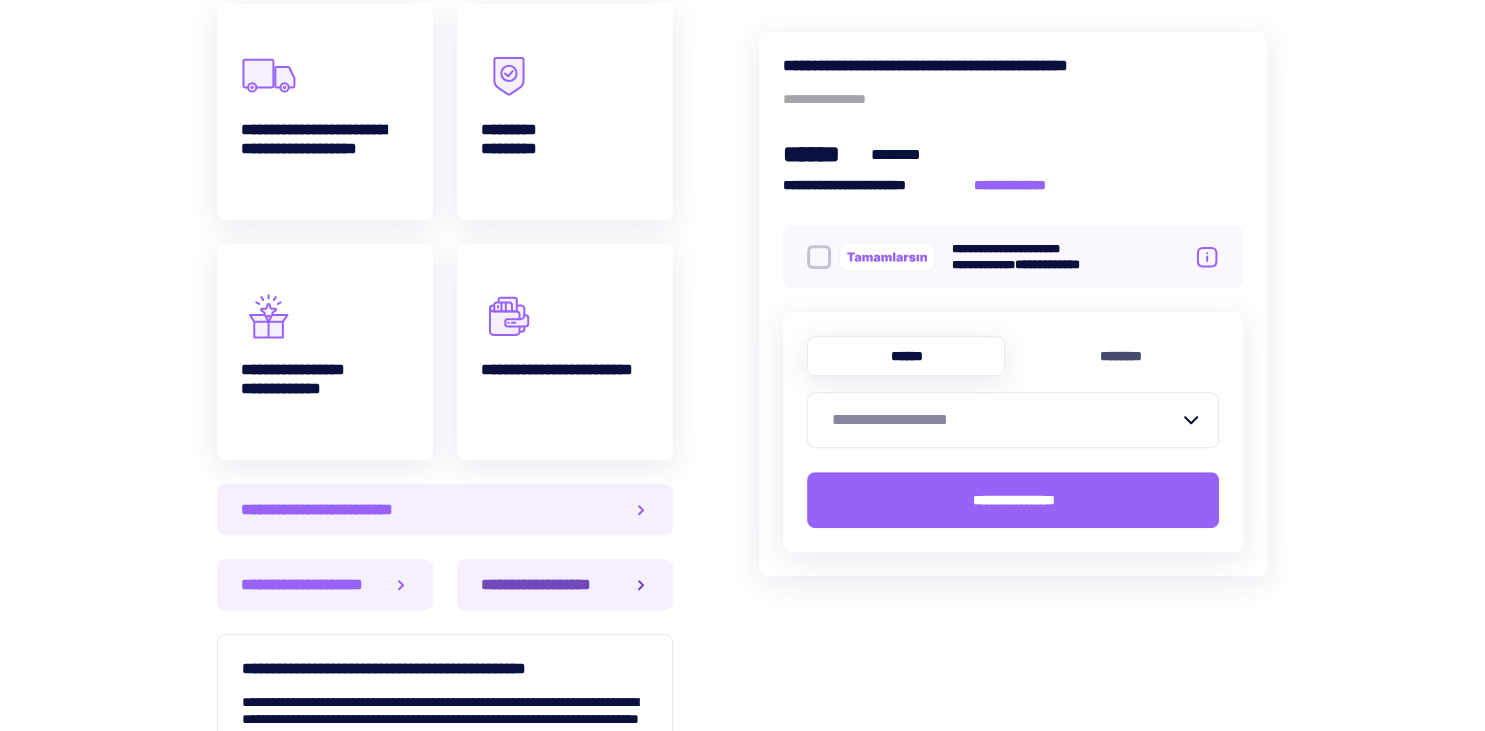 click on "**********" at bounding box center (565, 584) 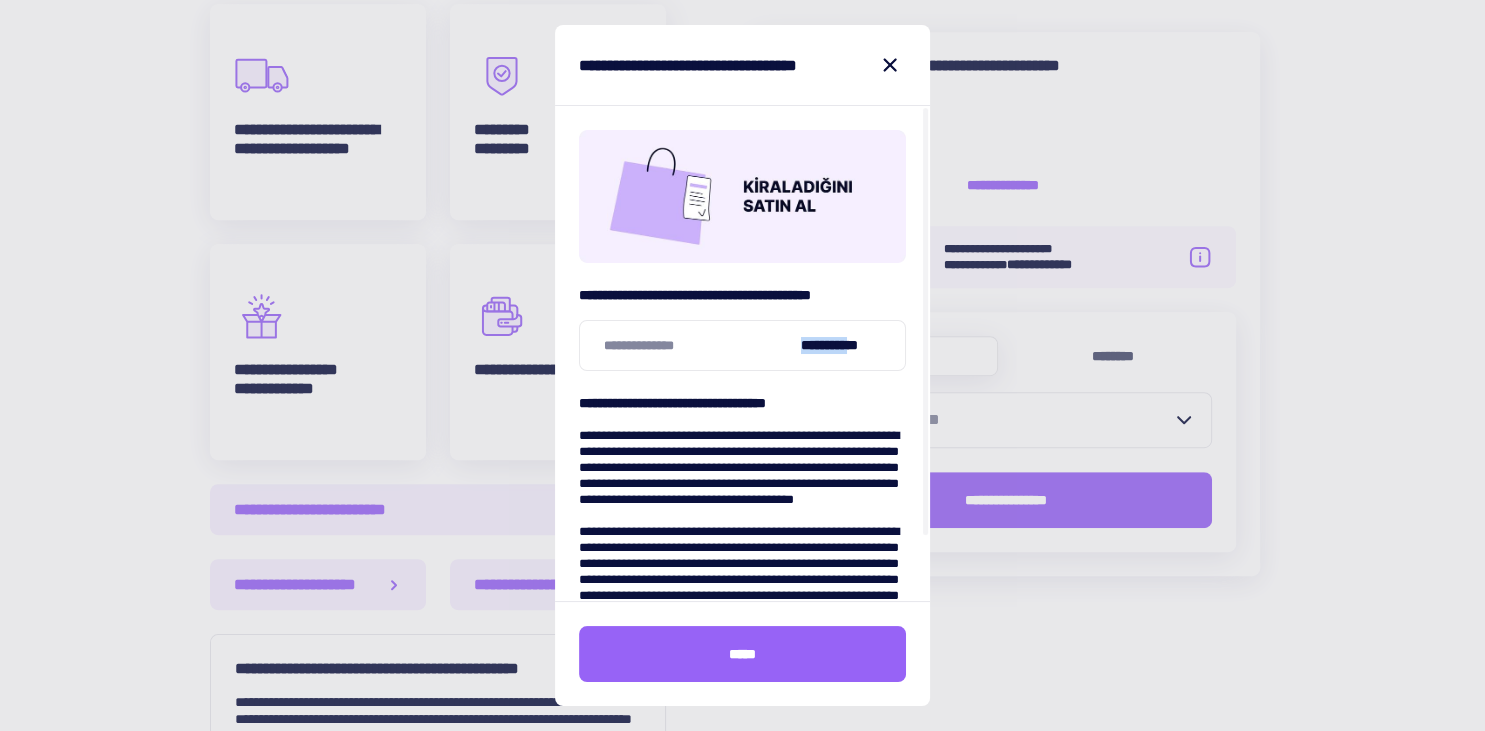 drag, startPoint x: 867, startPoint y: 349, endPoint x: 770, endPoint y: 341, distance: 97.32934 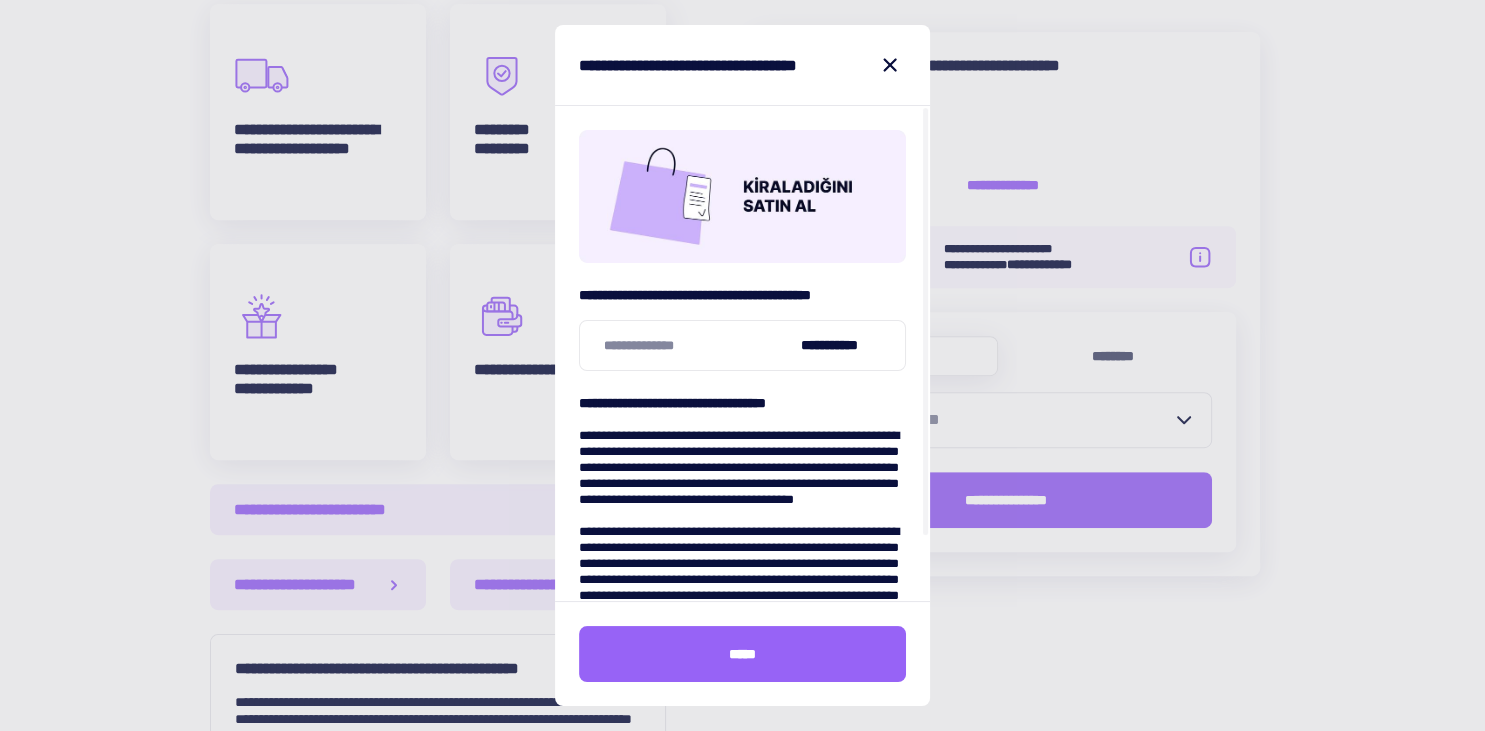 click on "**********" at bounding box center [742, 391] 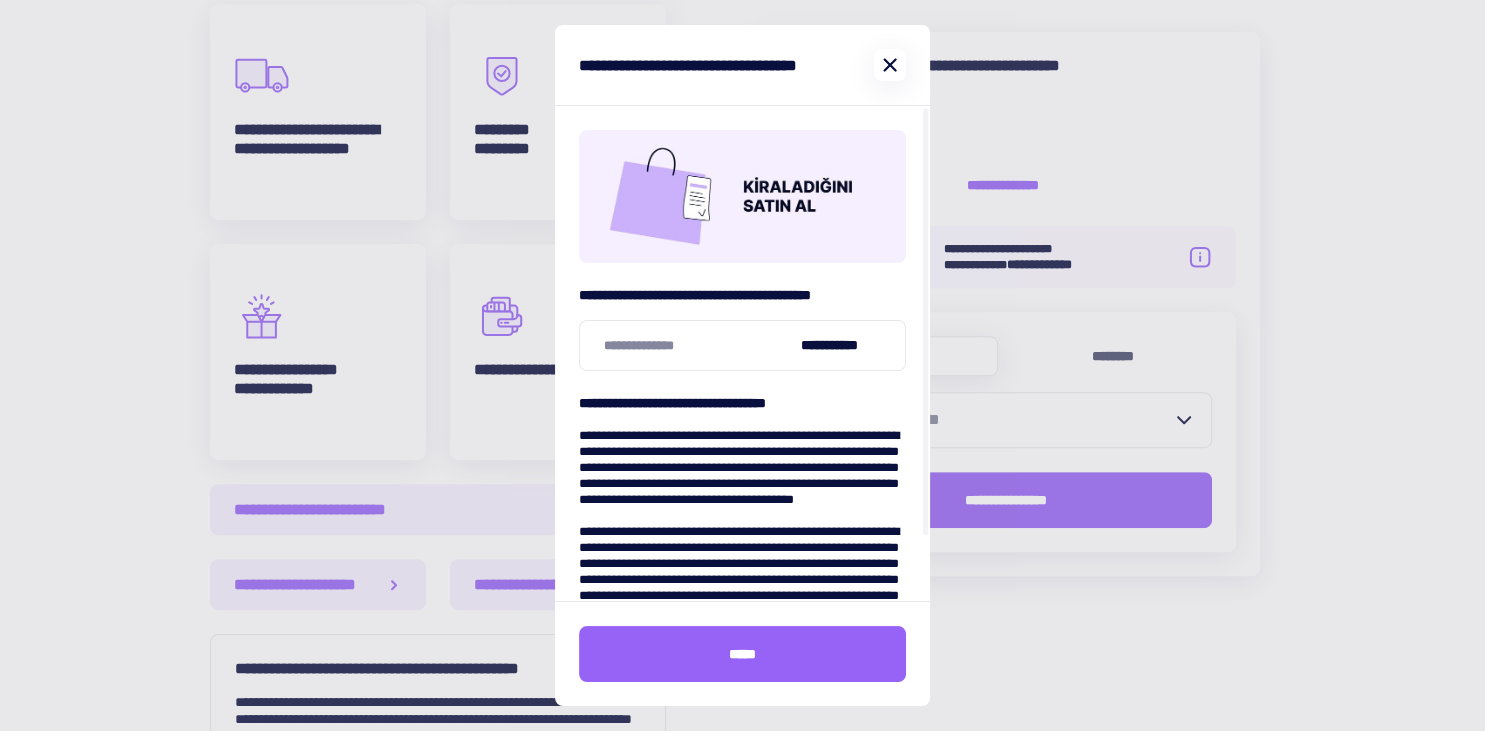 click 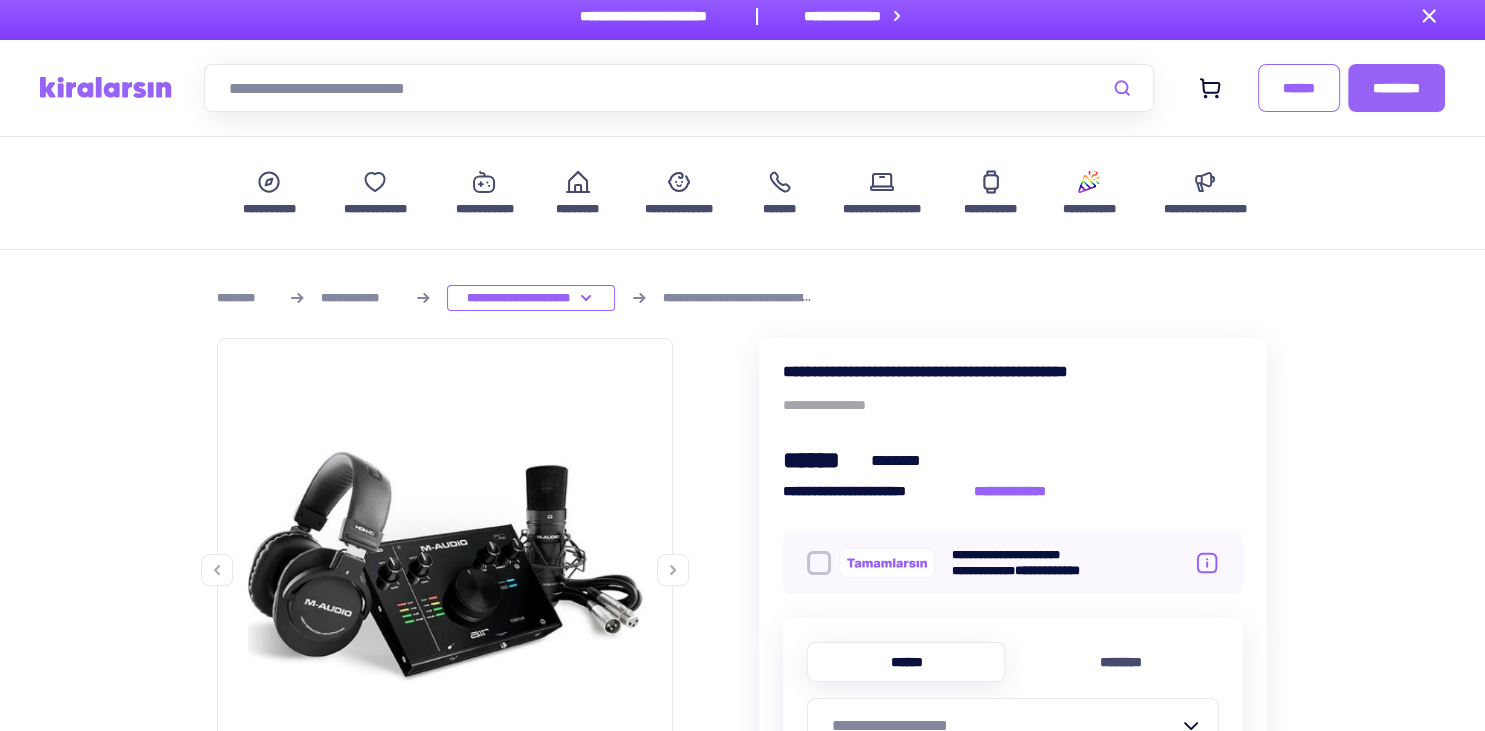 scroll, scrollTop: 0, scrollLeft: 0, axis: both 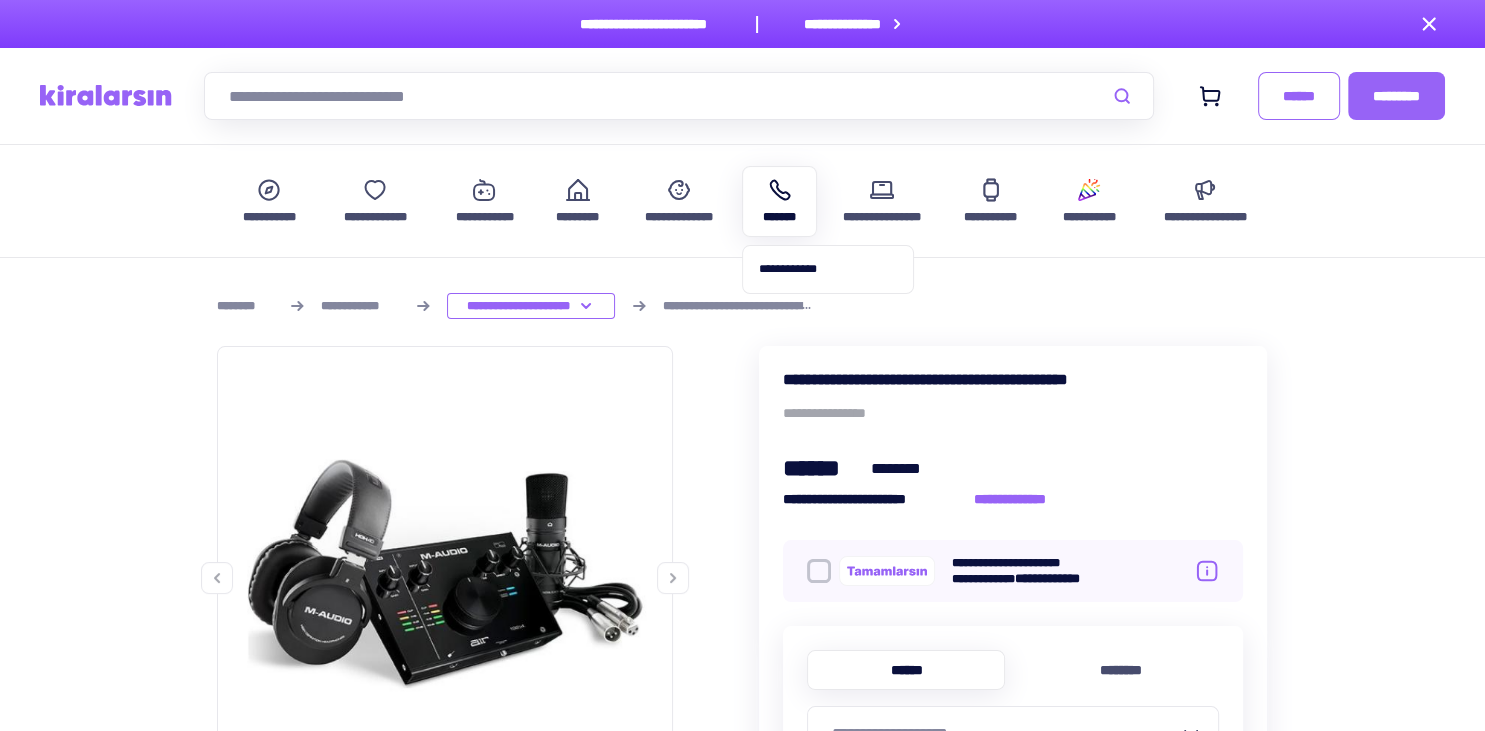 click on "*******" at bounding box center (779, 201) 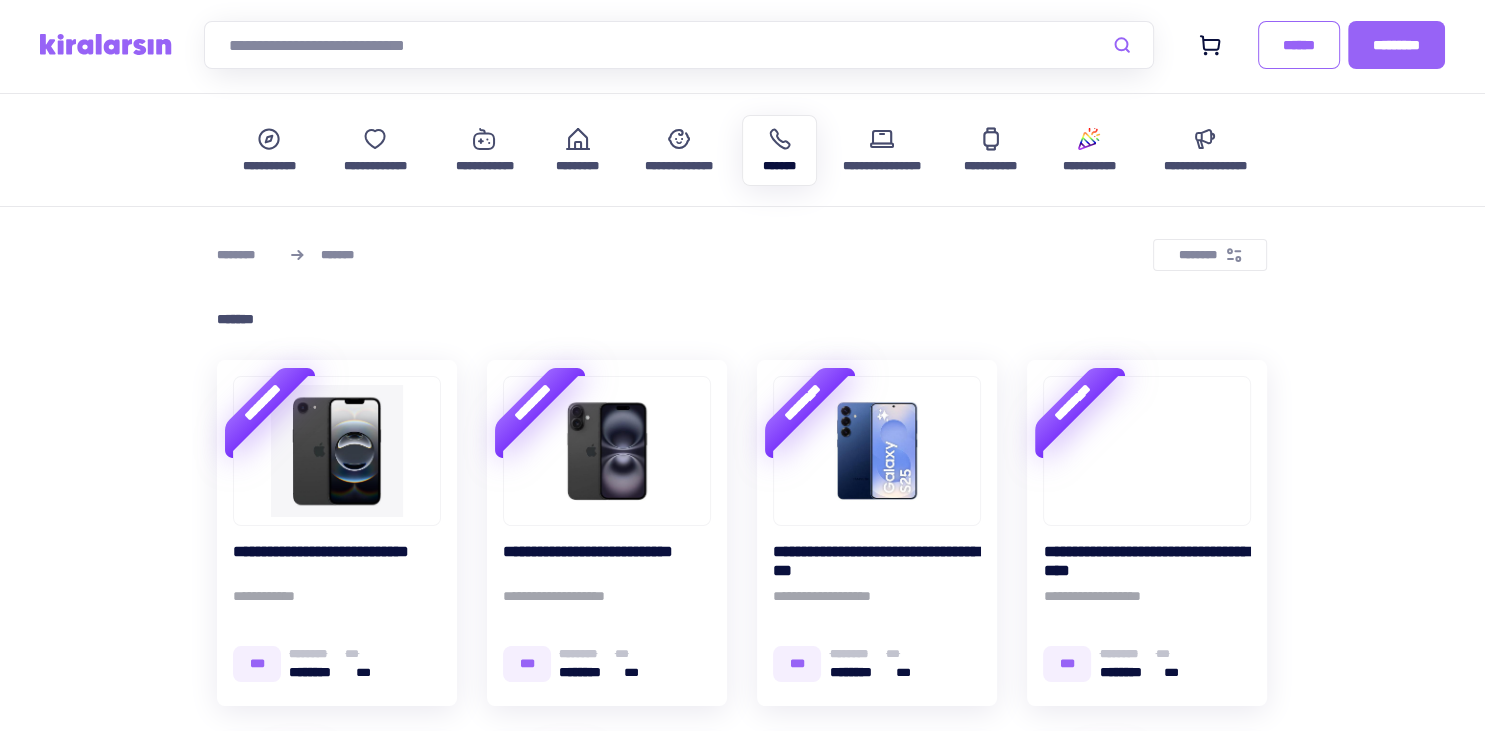 scroll, scrollTop: 0, scrollLeft: 0, axis: both 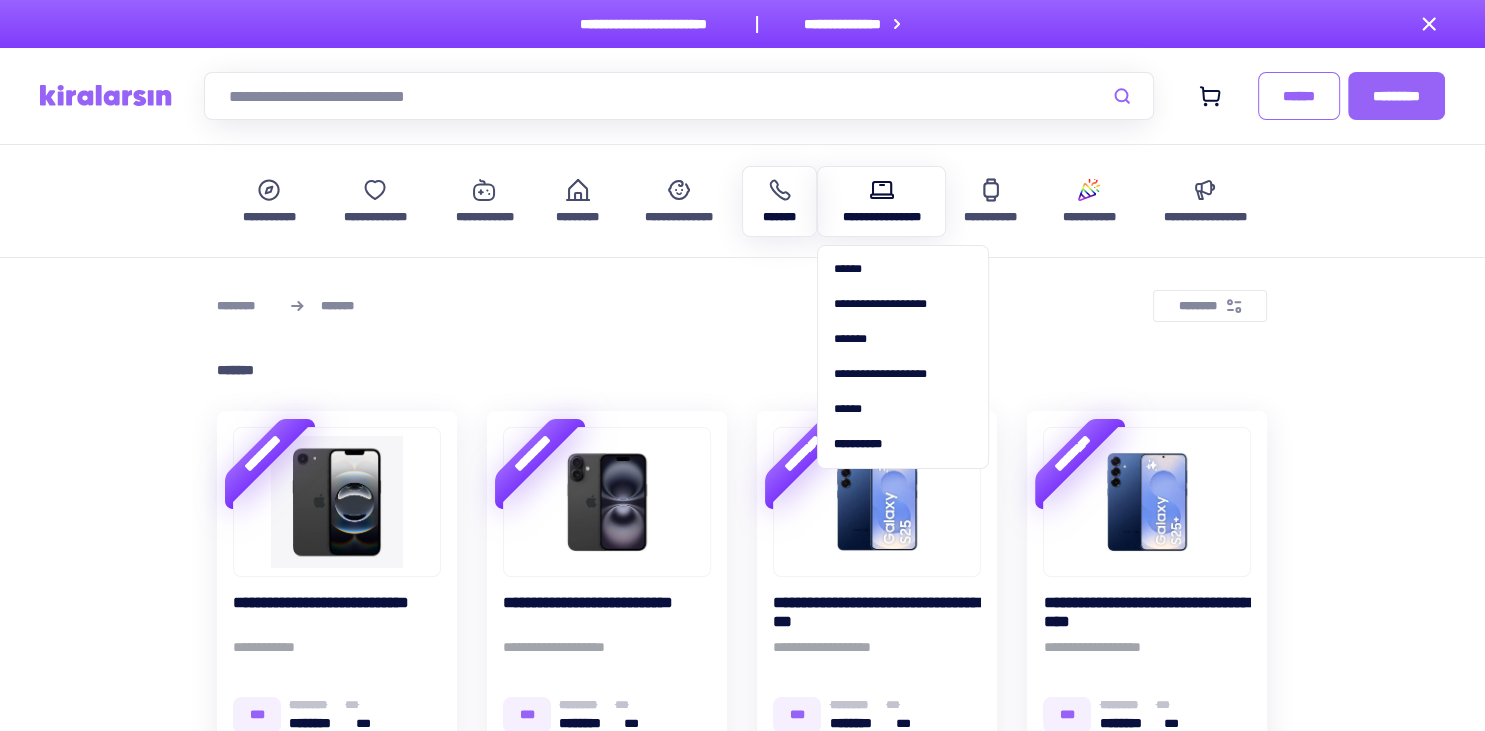 click on "**********" at bounding box center [881, 201] 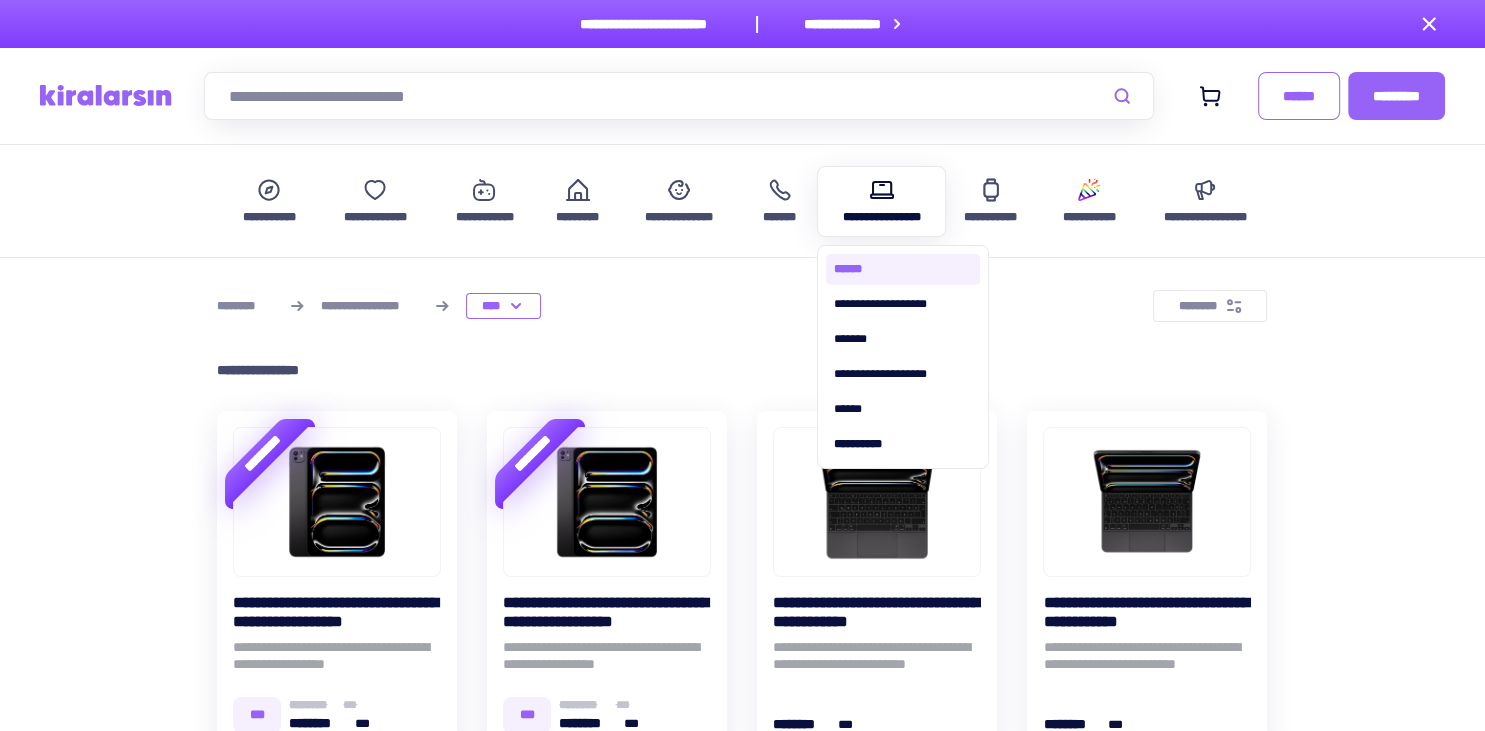 click on "******" at bounding box center [903, 269] 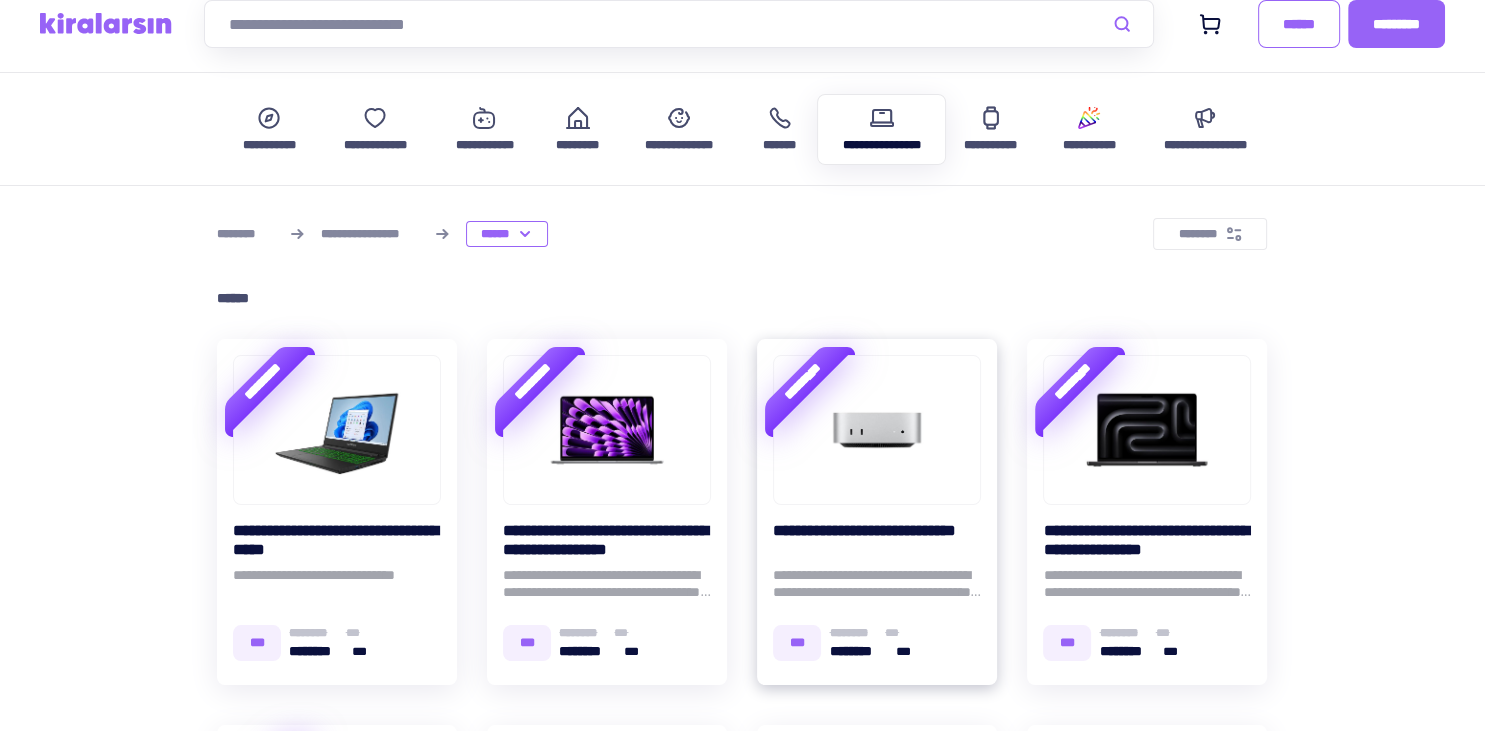scroll, scrollTop: 0, scrollLeft: 0, axis: both 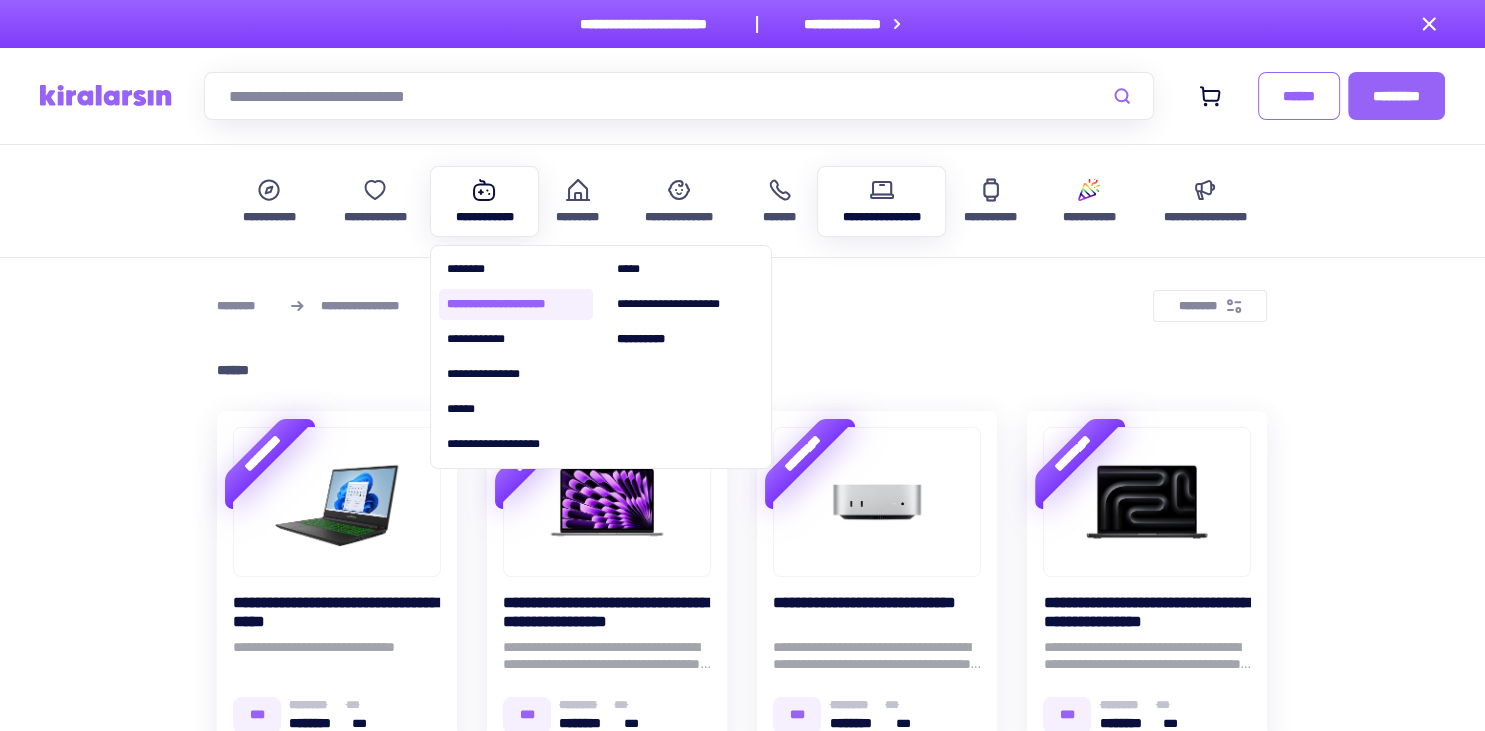 click on "**********" at bounding box center [516, 304] 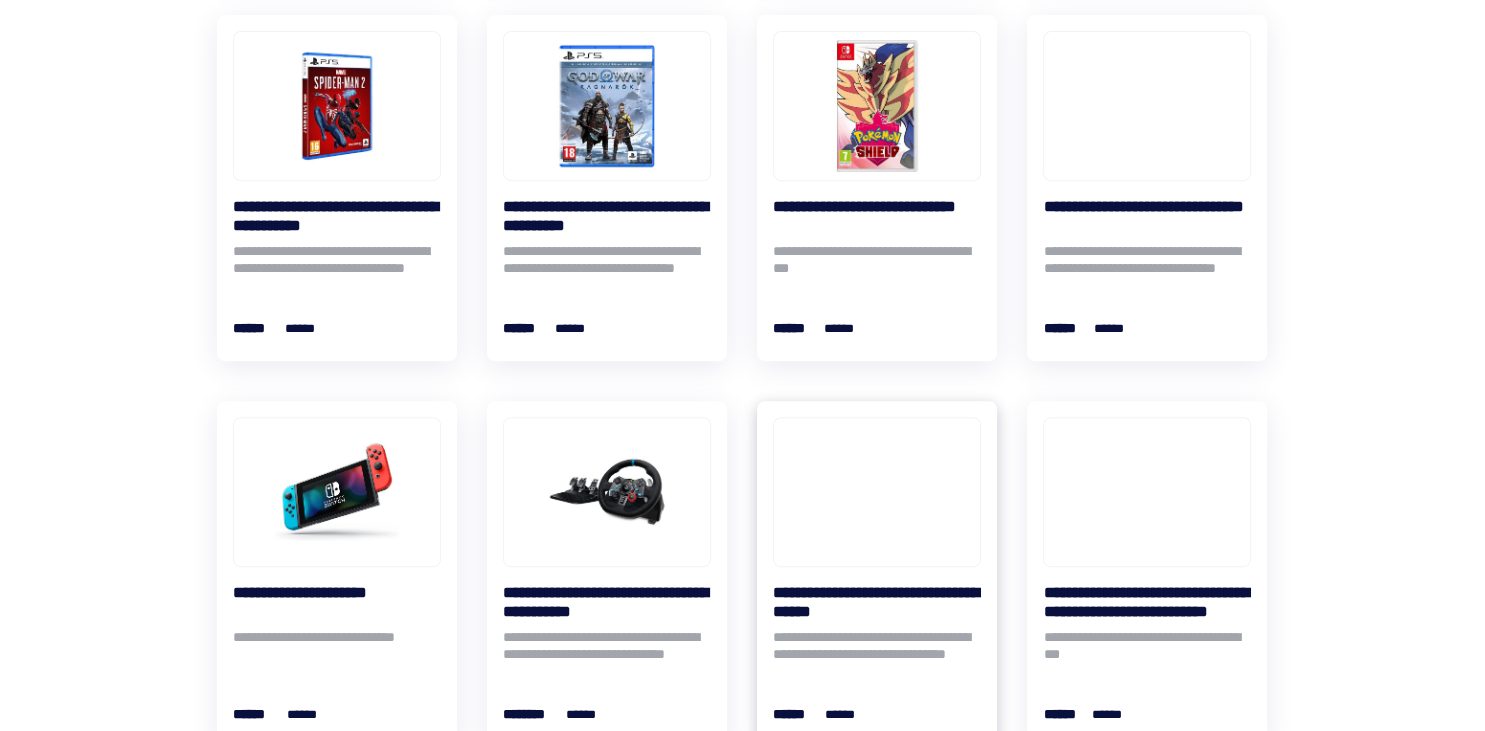 scroll, scrollTop: 950, scrollLeft: 0, axis: vertical 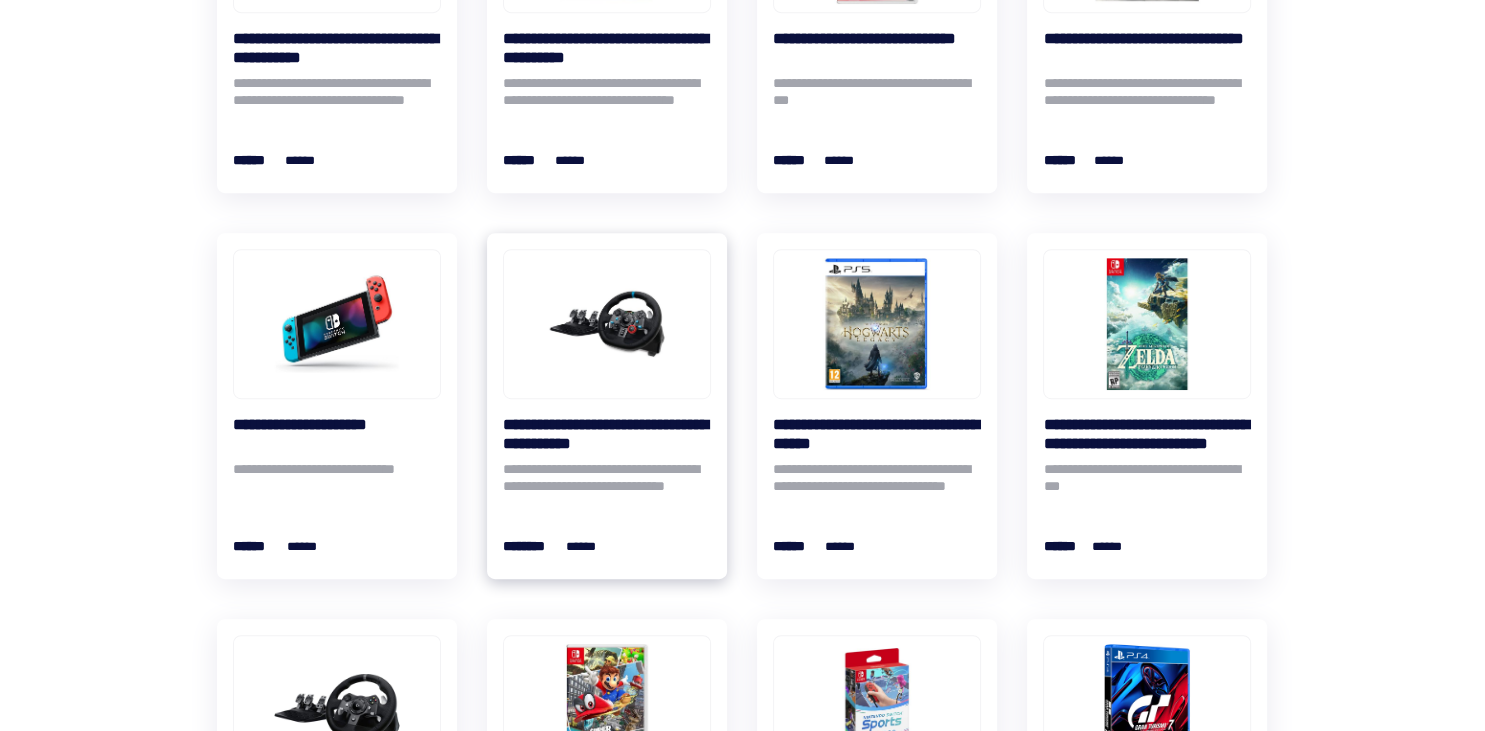 click on "**********" at bounding box center [607, 434] 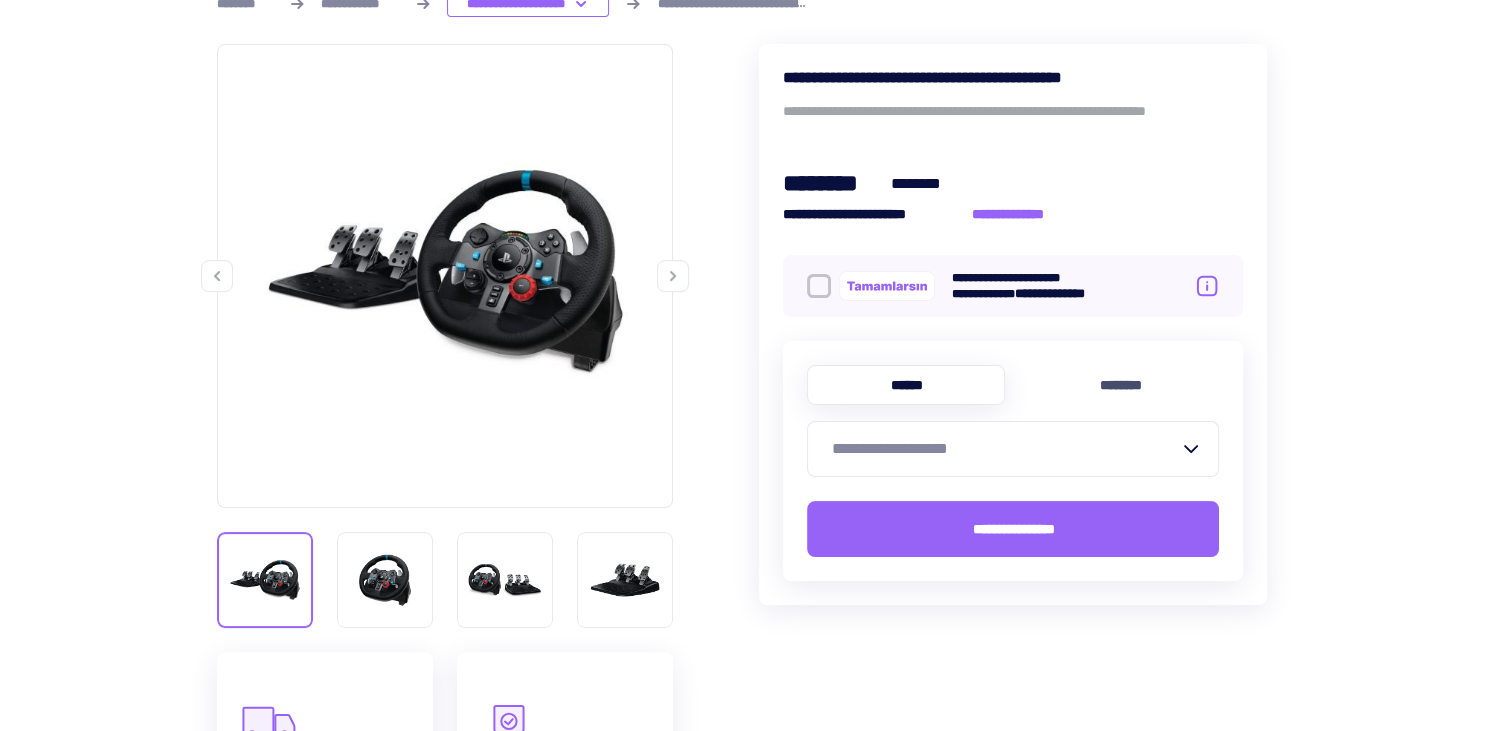 scroll, scrollTop: 316, scrollLeft: 0, axis: vertical 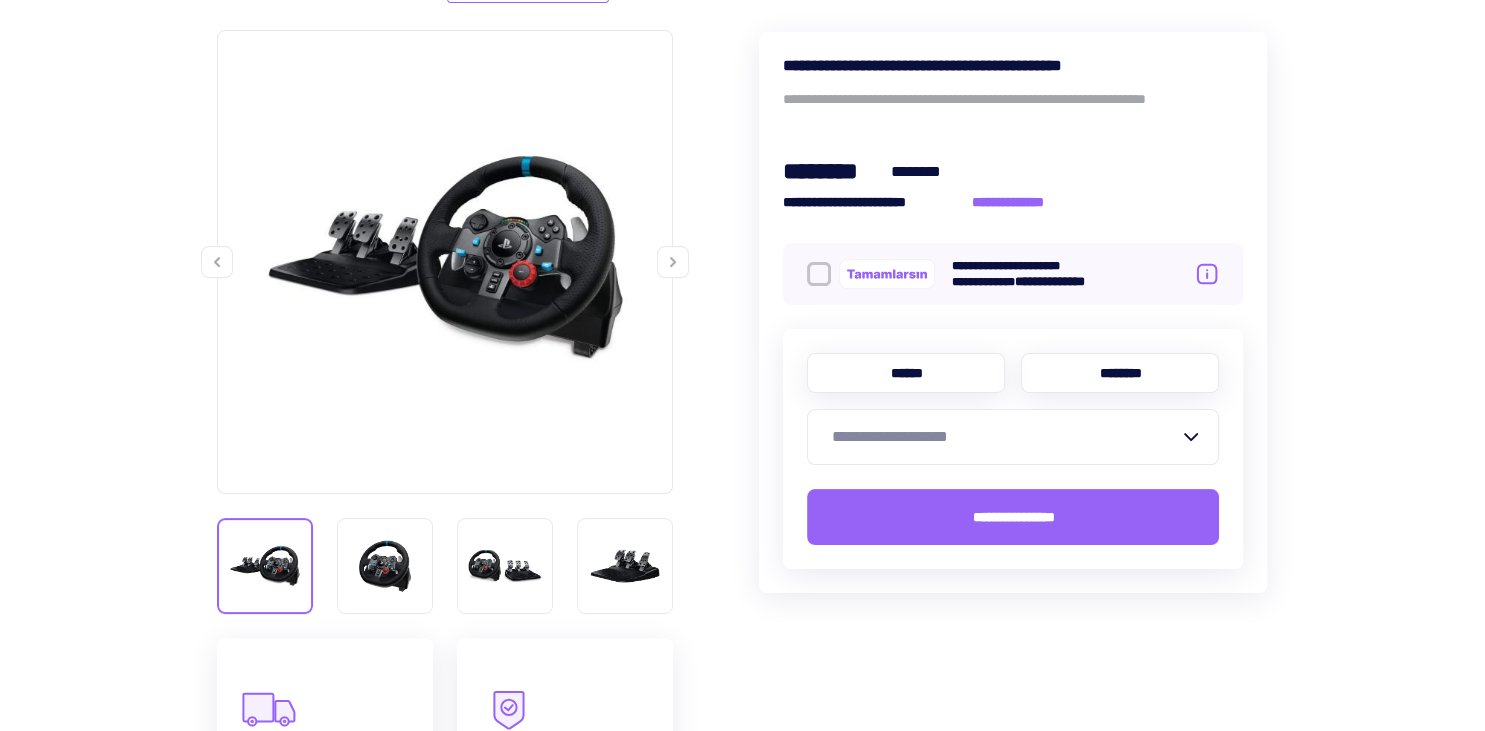 click on "********" at bounding box center (1120, 373) 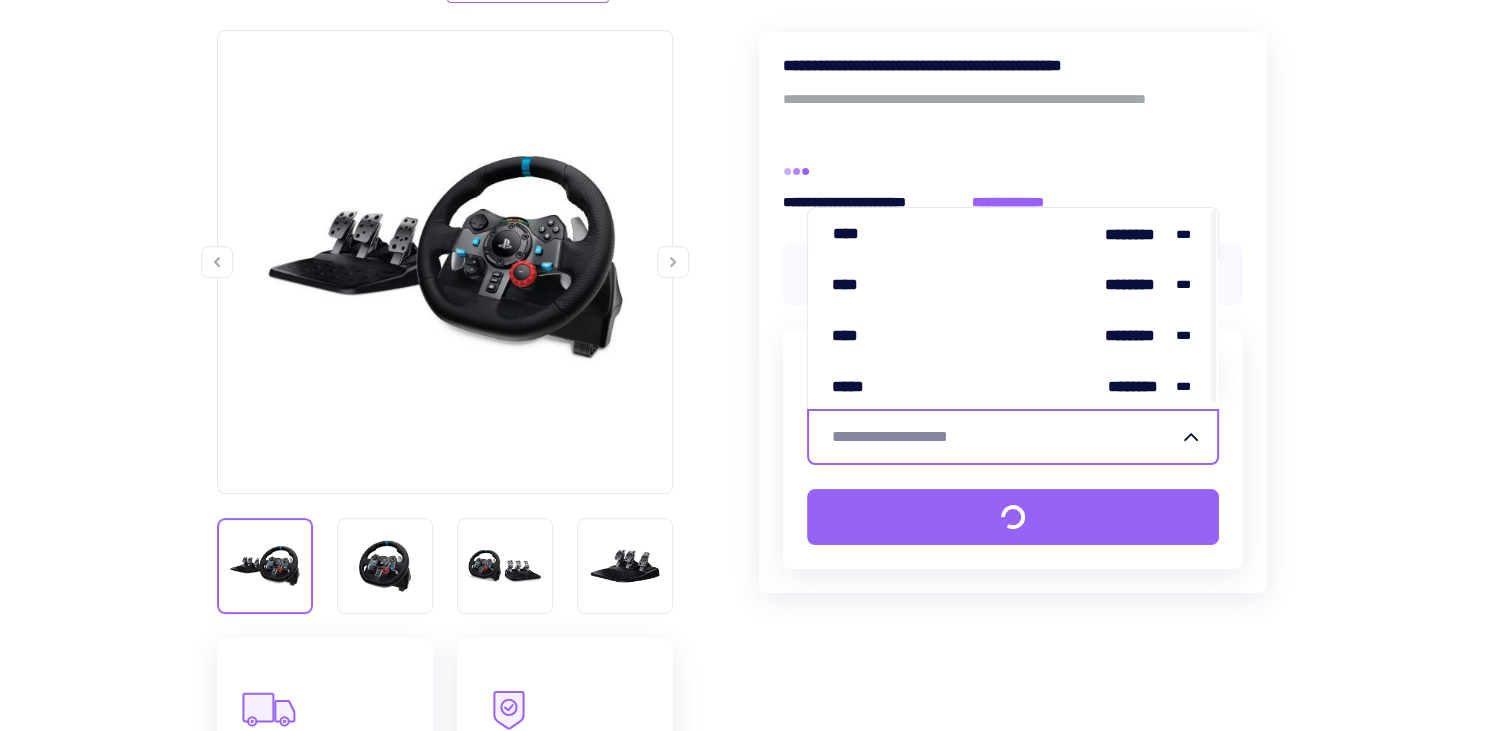 click on "**********" at bounding box center (1001, 437) 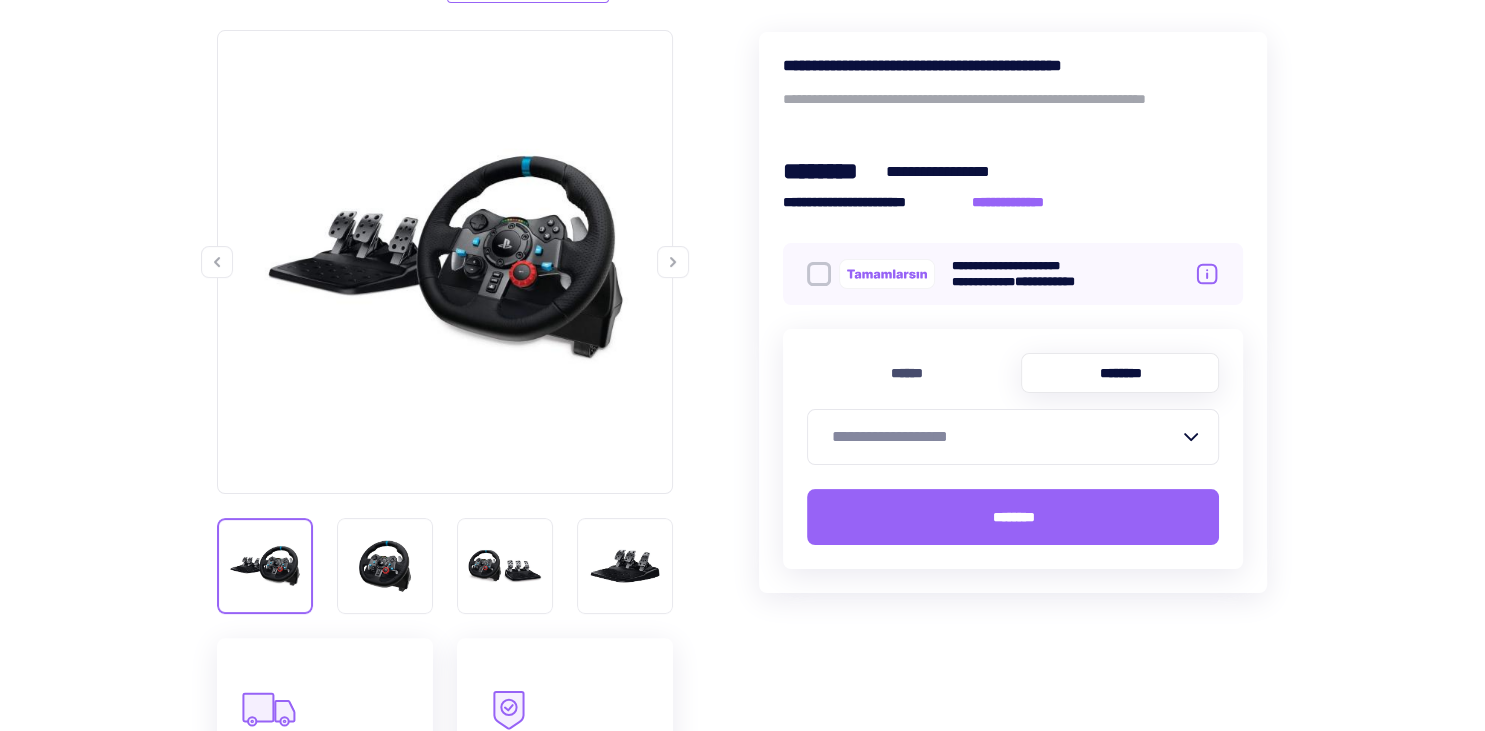 drag, startPoint x: 745, startPoint y: 287, endPoint x: 726, endPoint y: 347, distance: 62.936478 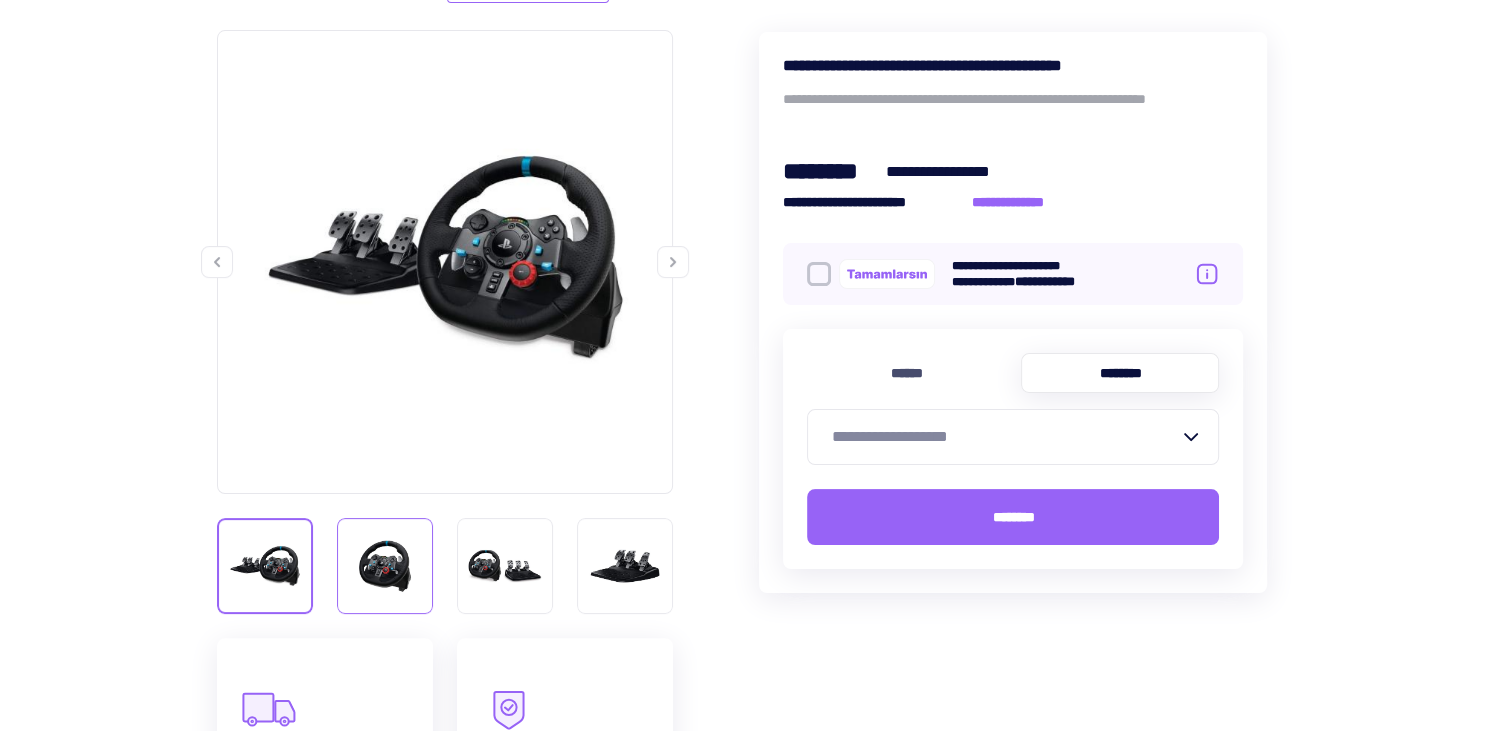 click at bounding box center (385, 566) 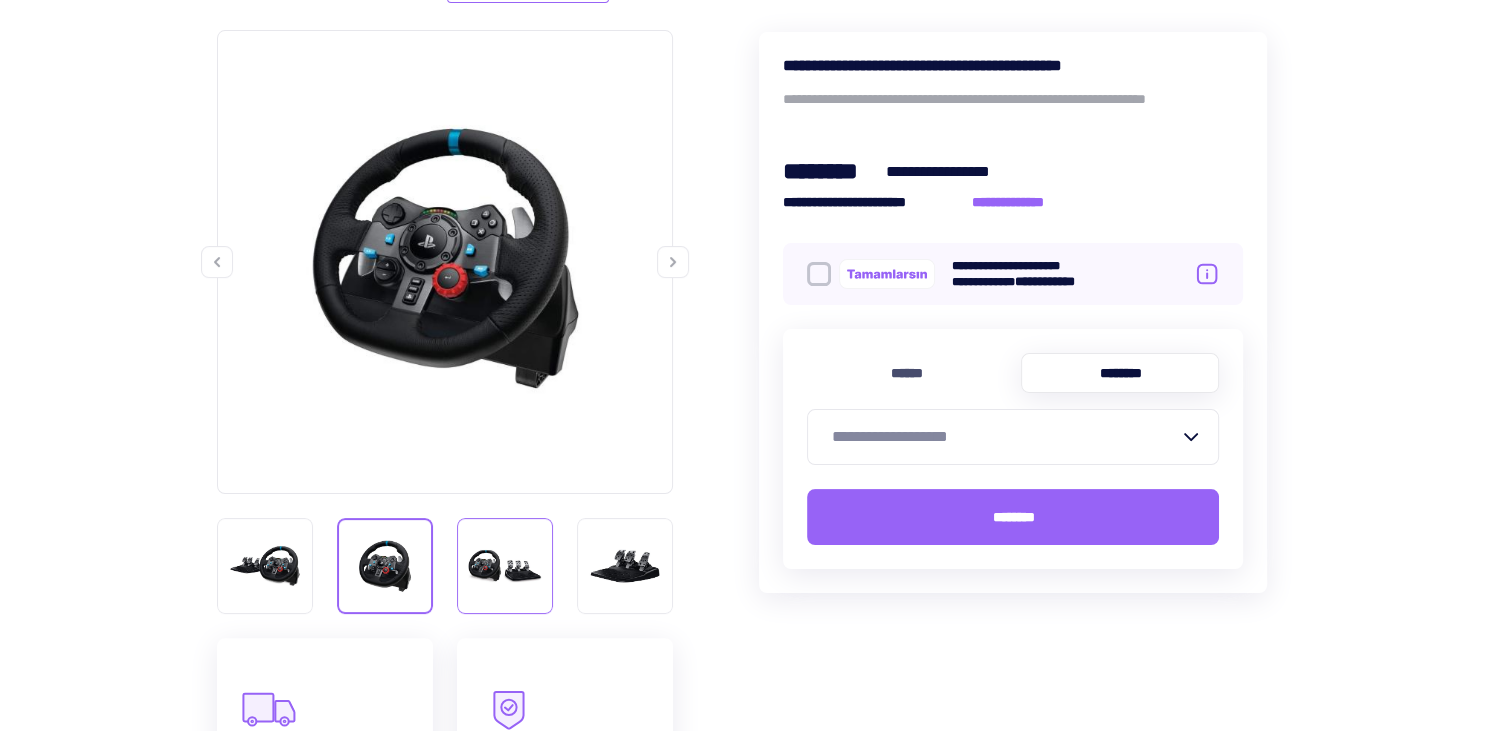click at bounding box center [505, 566] 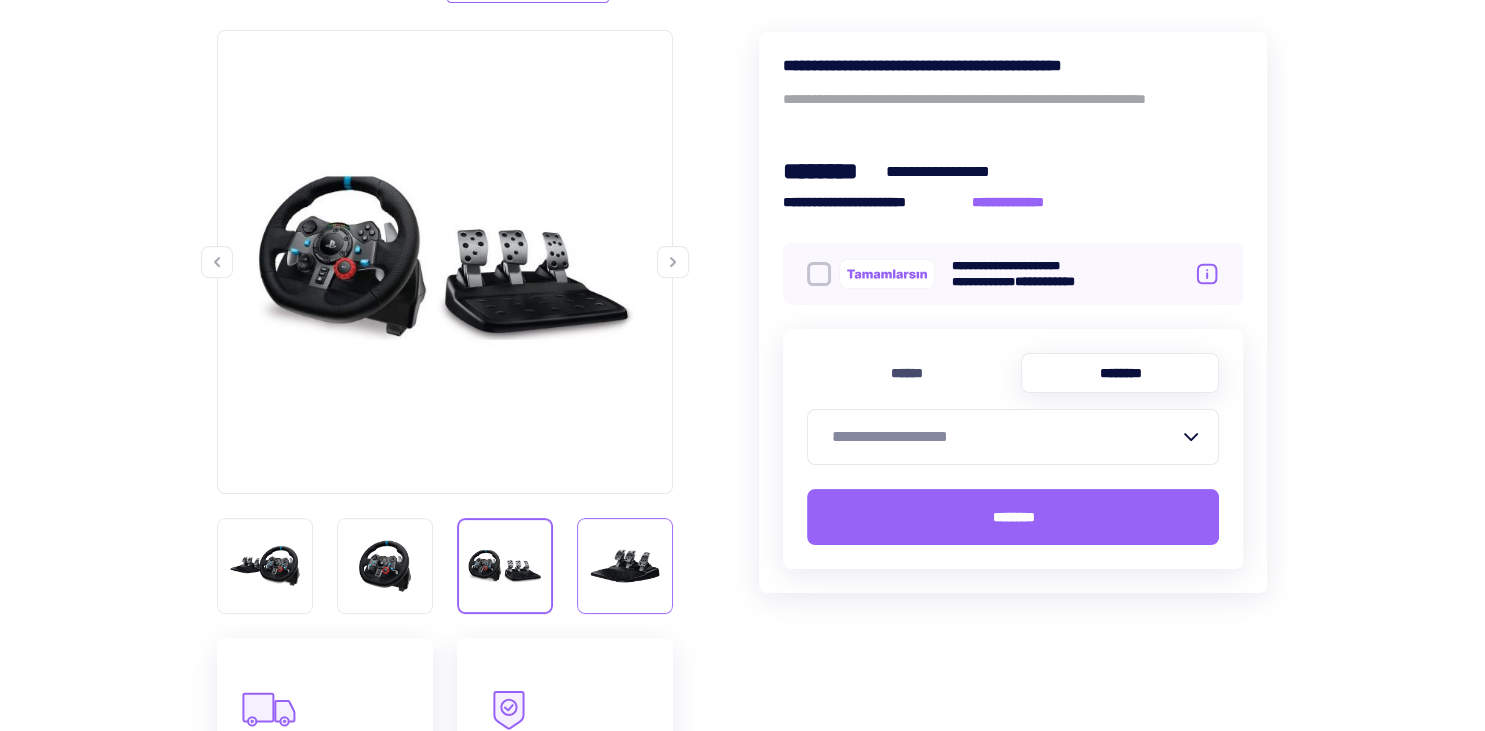 click at bounding box center (625, 566) 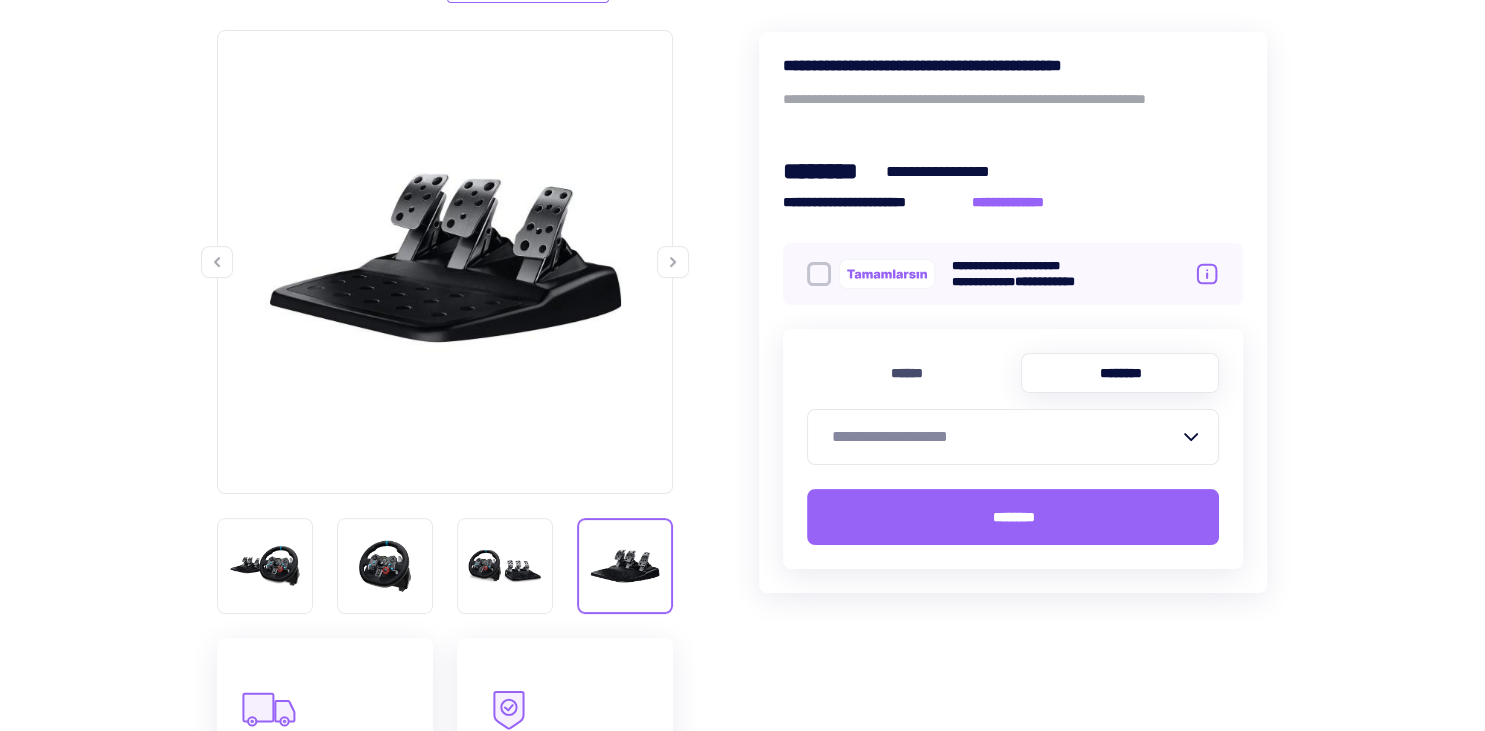 click at bounding box center (673, 262) 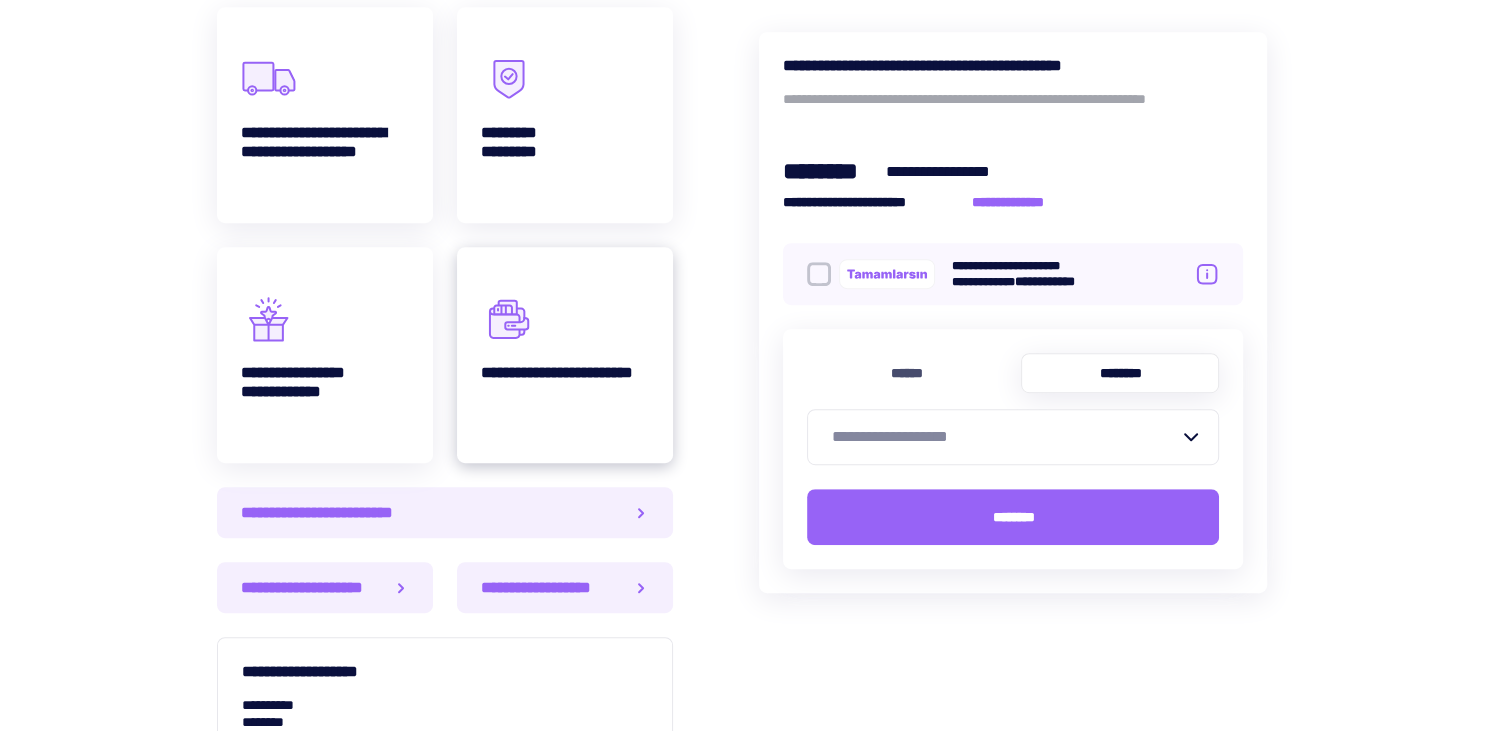 scroll, scrollTop: 950, scrollLeft: 0, axis: vertical 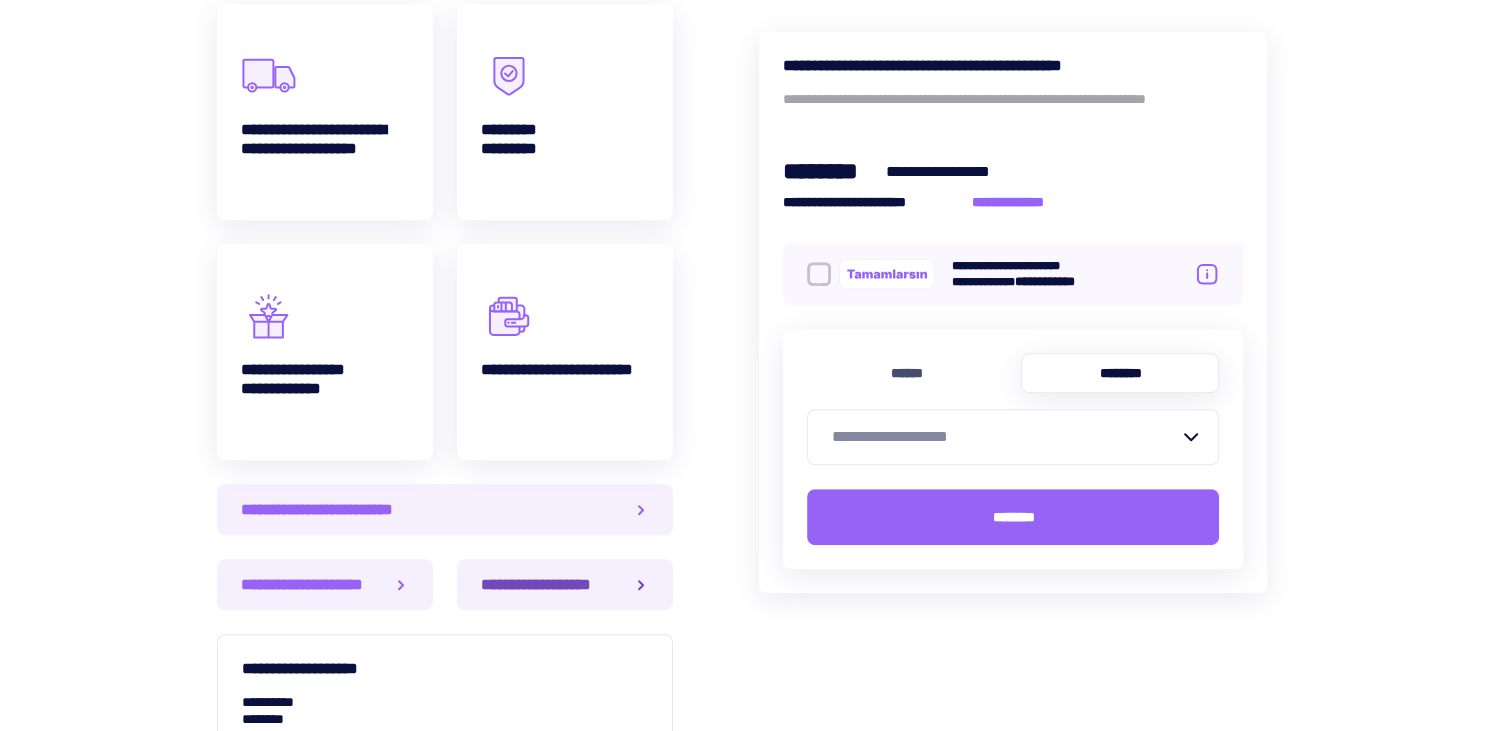 click on "**********" at bounding box center [544, 584] 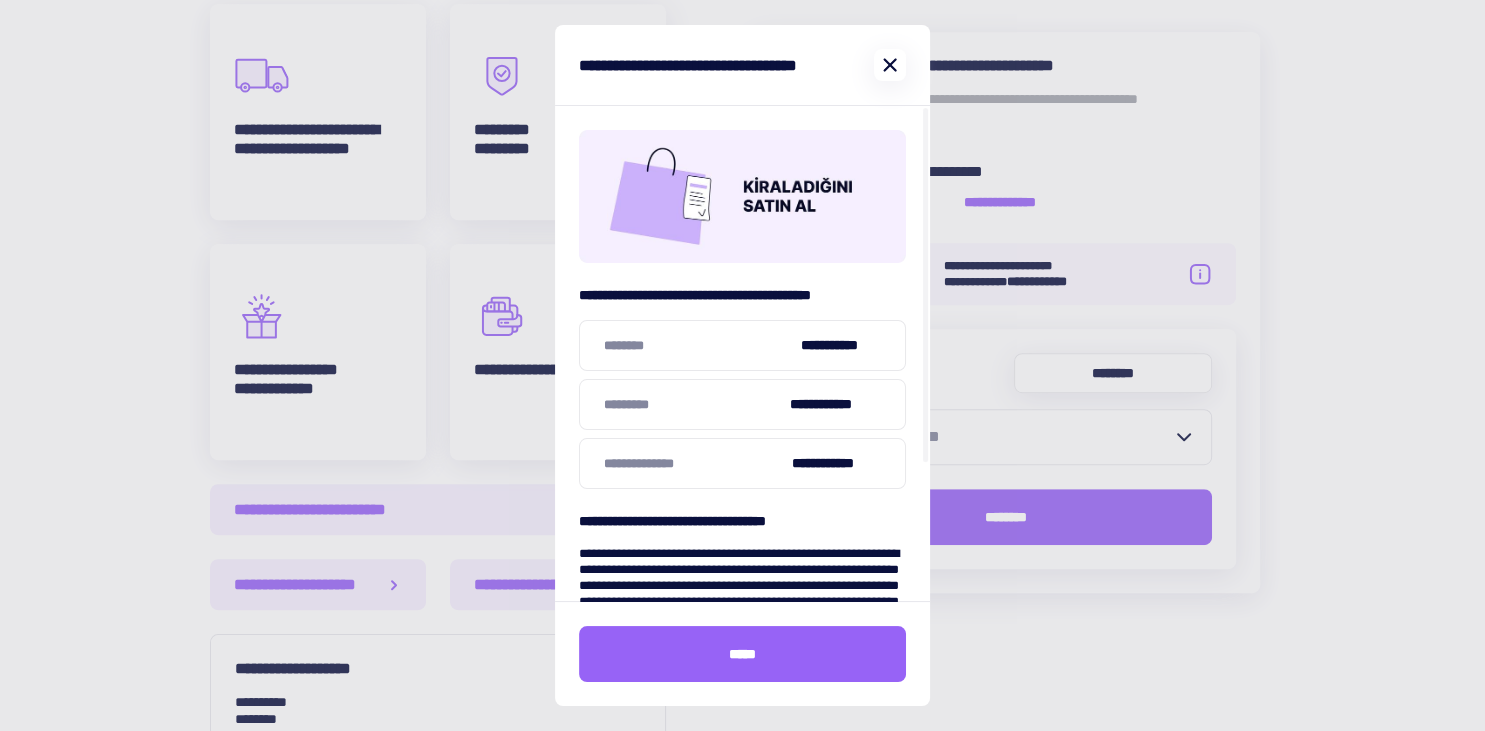 click 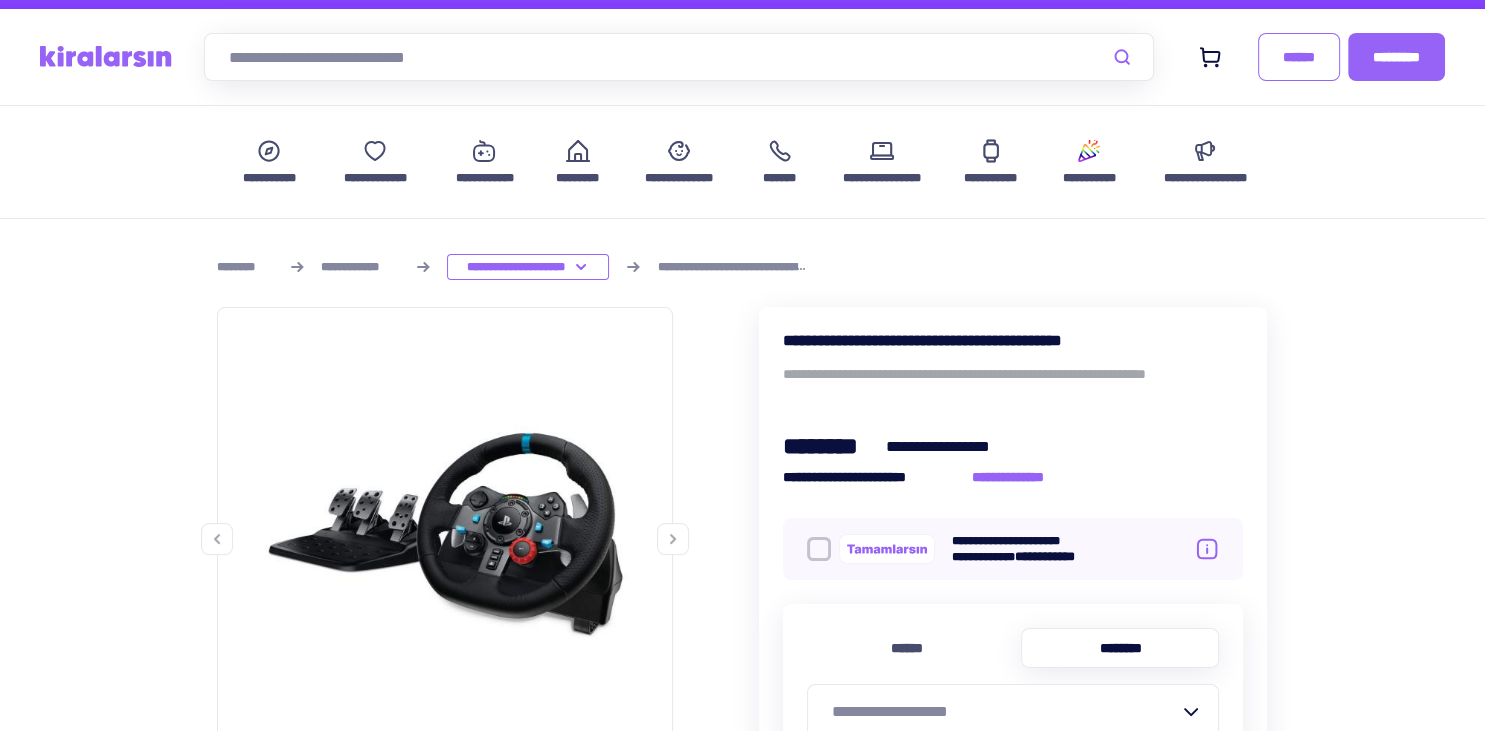 scroll, scrollTop: 0, scrollLeft: 0, axis: both 